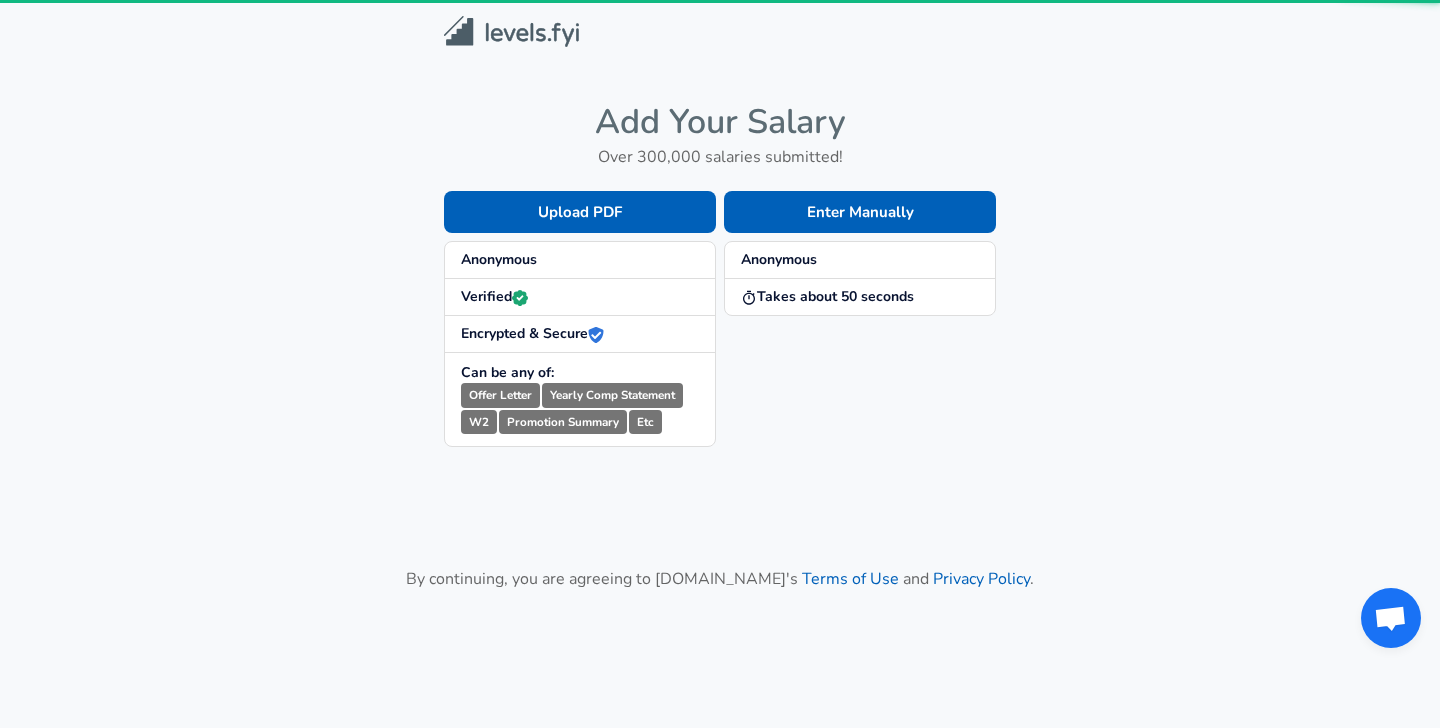 scroll, scrollTop: 0, scrollLeft: 0, axis: both 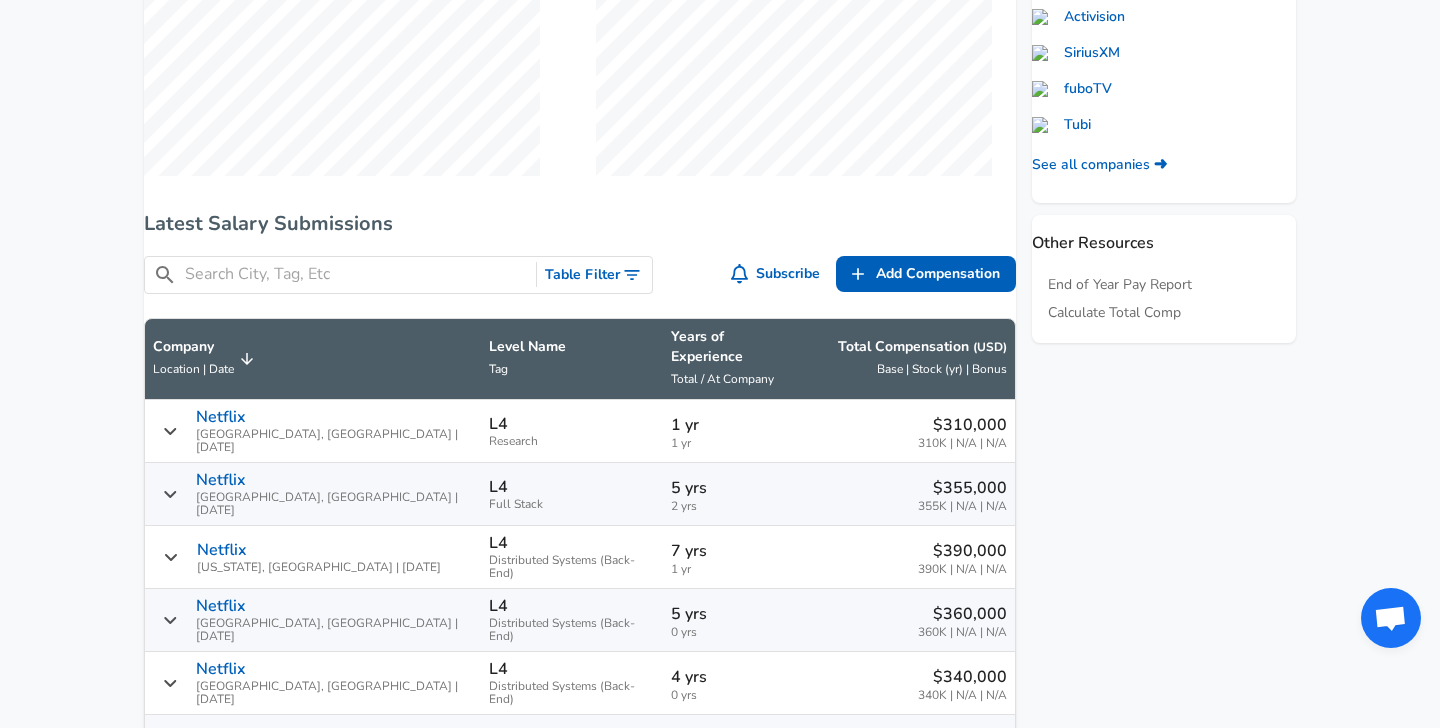 click 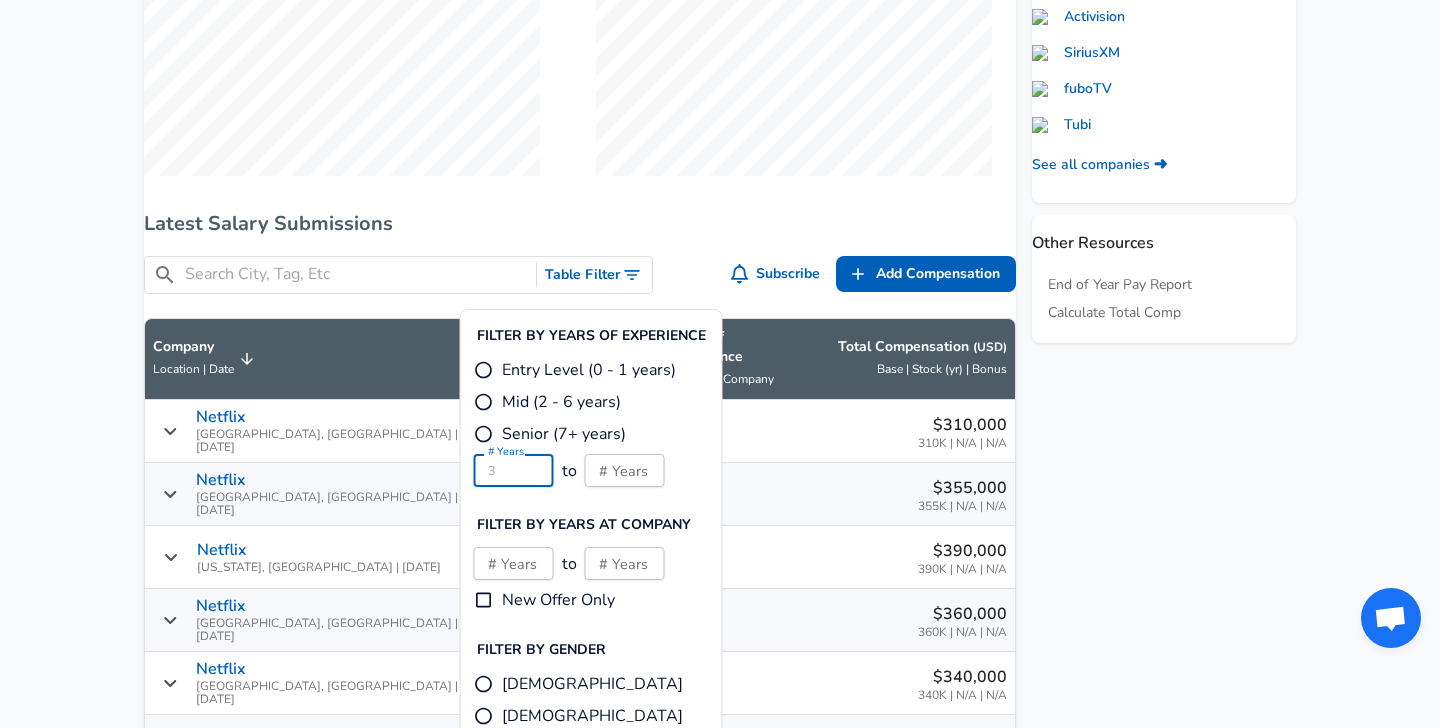 click on "# Years # Years" at bounding box center (514, 470) 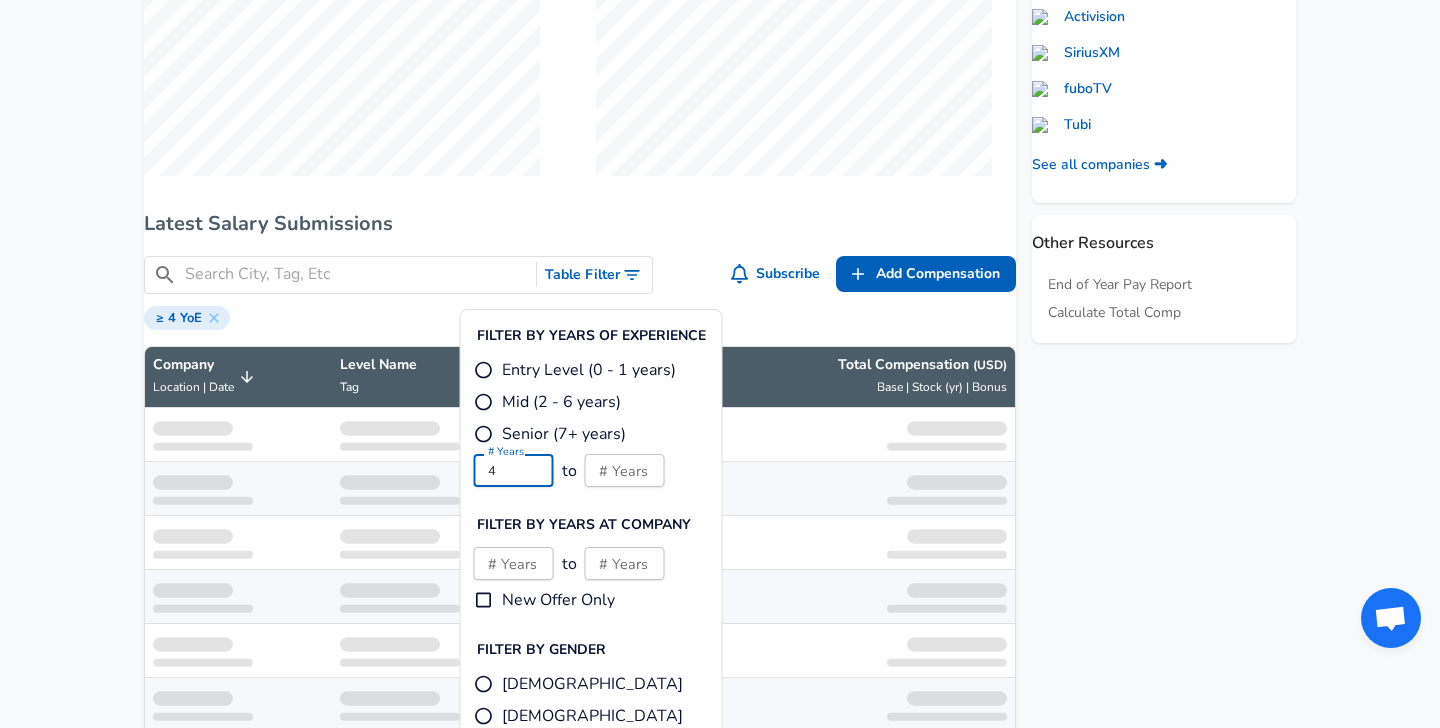 type on "4" 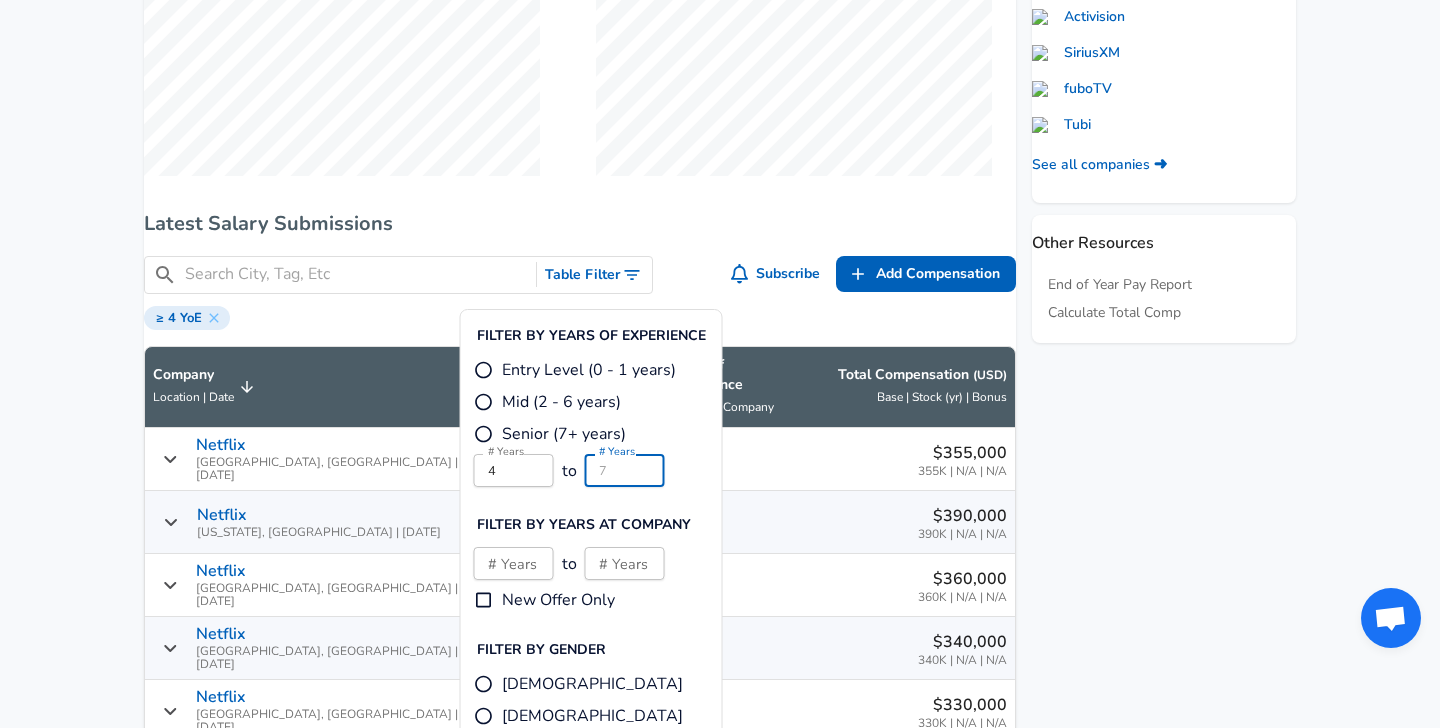 click on "# Years 4 # Years to # Years # Years" at bounding box center (625, 470) 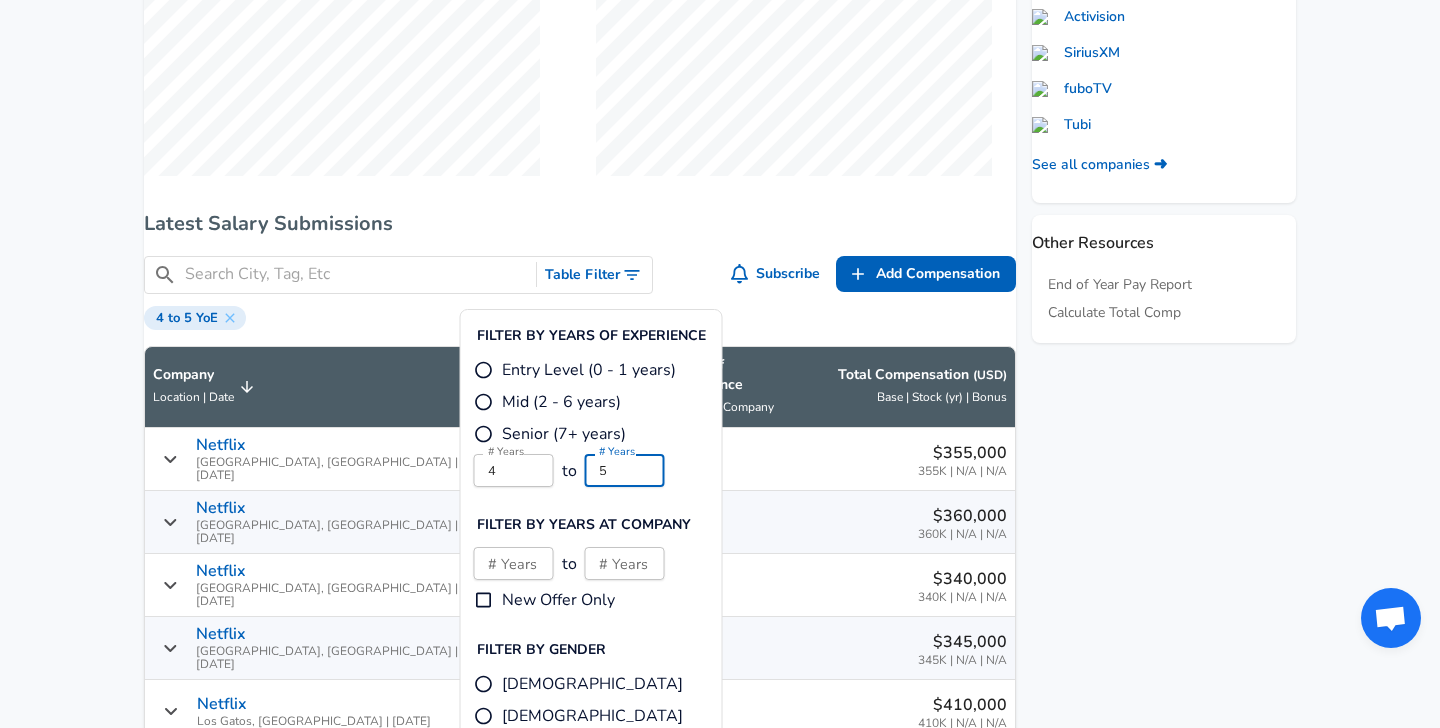 type on "5" 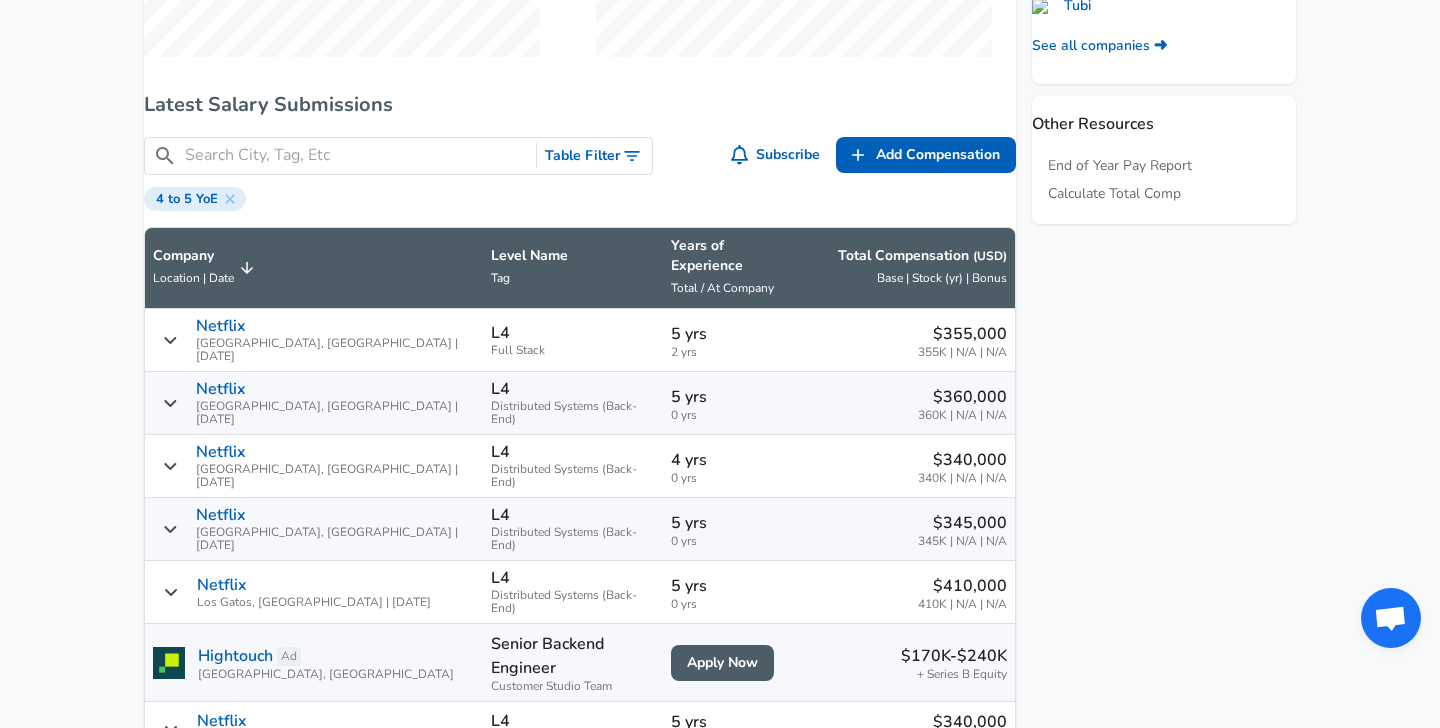scroll, scrollTop: 1070, scrollLeft: 0, axis: vertical 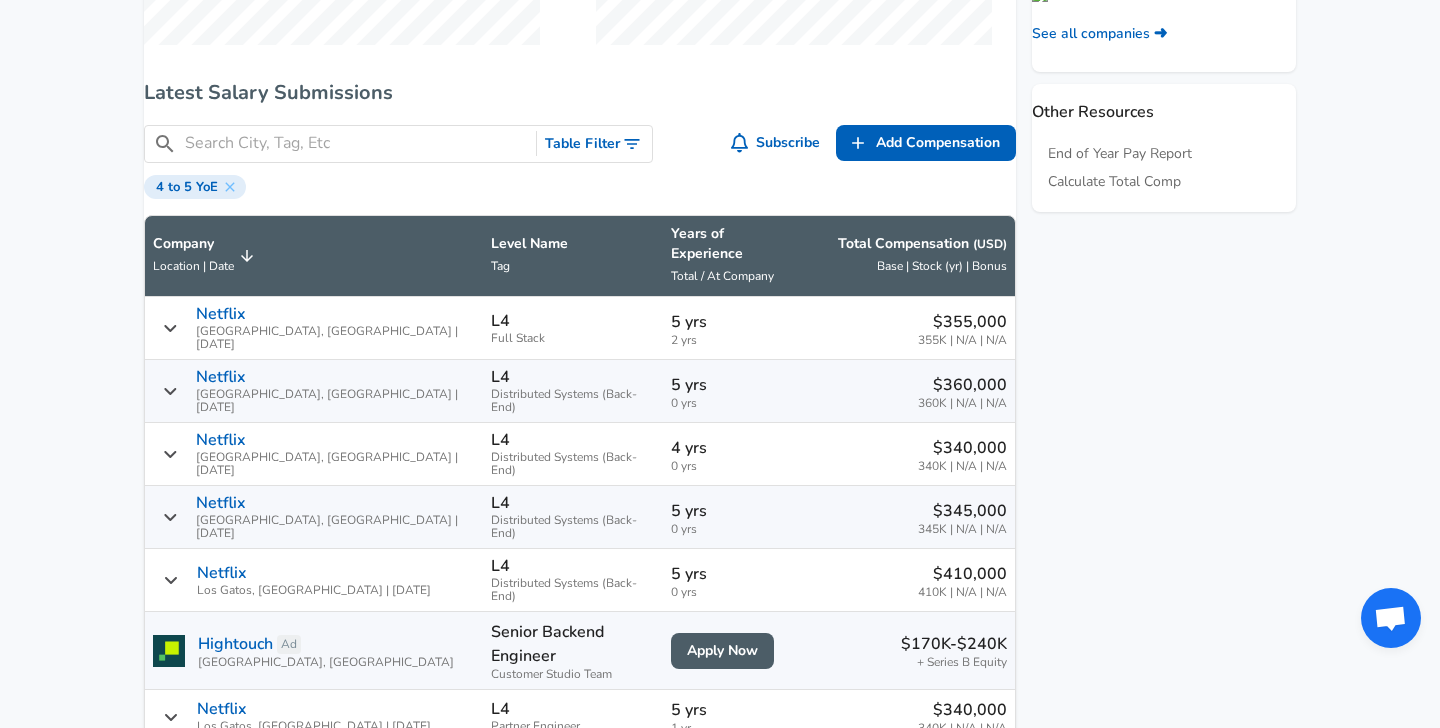 click on "Table Filter" at bounding box center [594, 144] 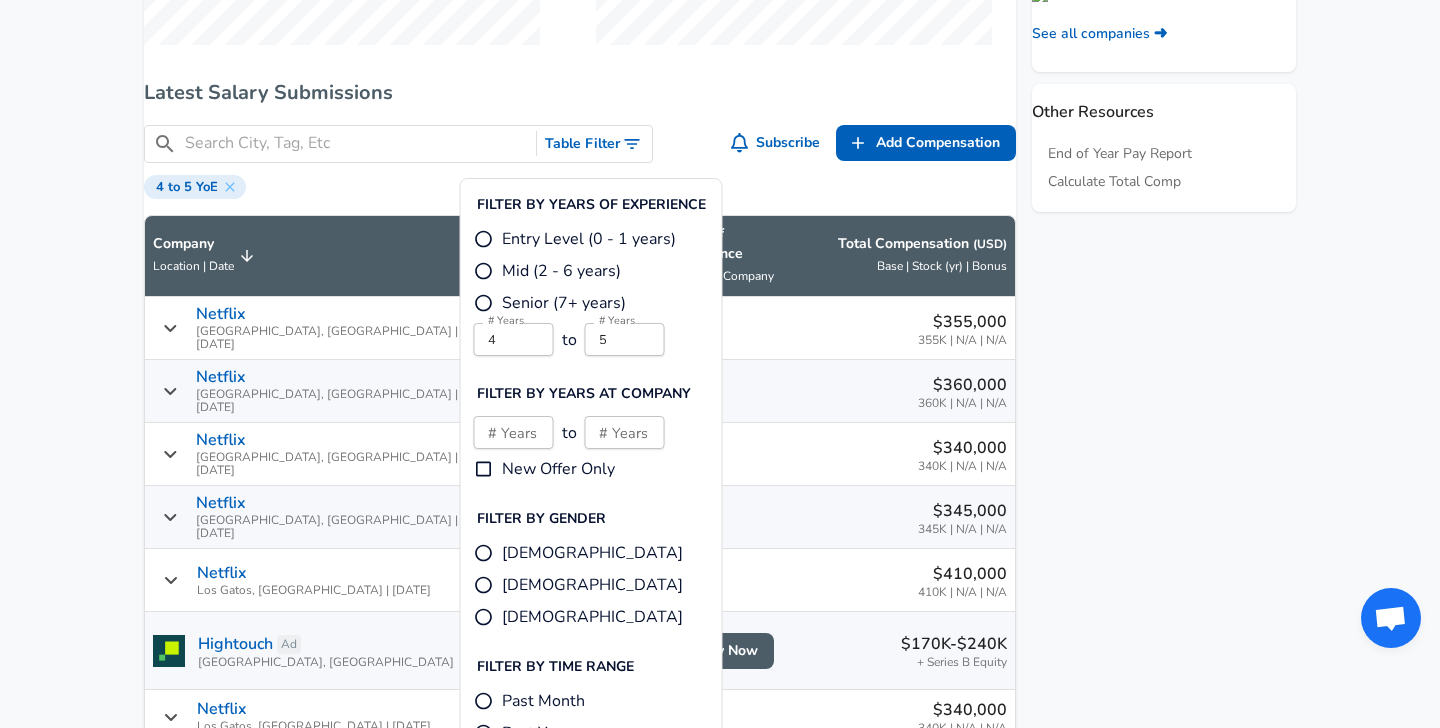 click on "New Offer Only" at bounding box center [558, 469] 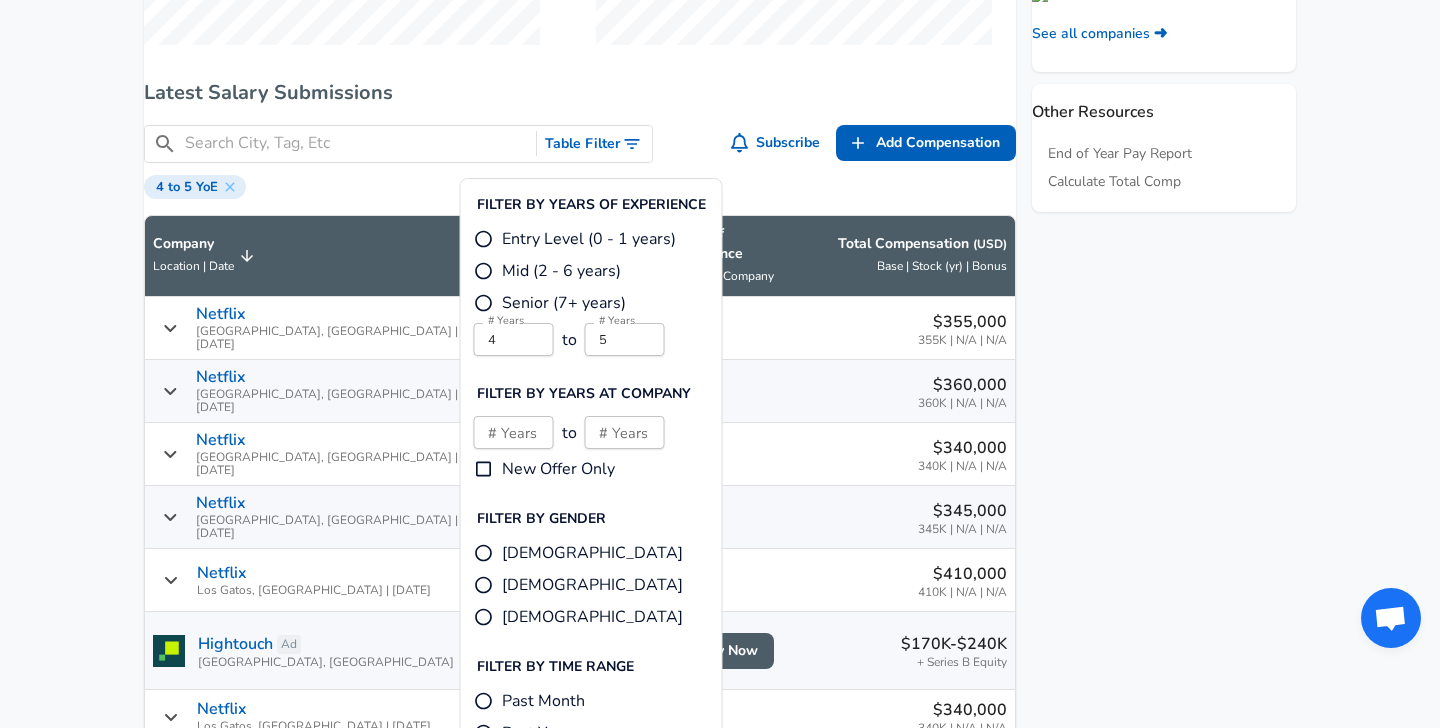 type on "0" 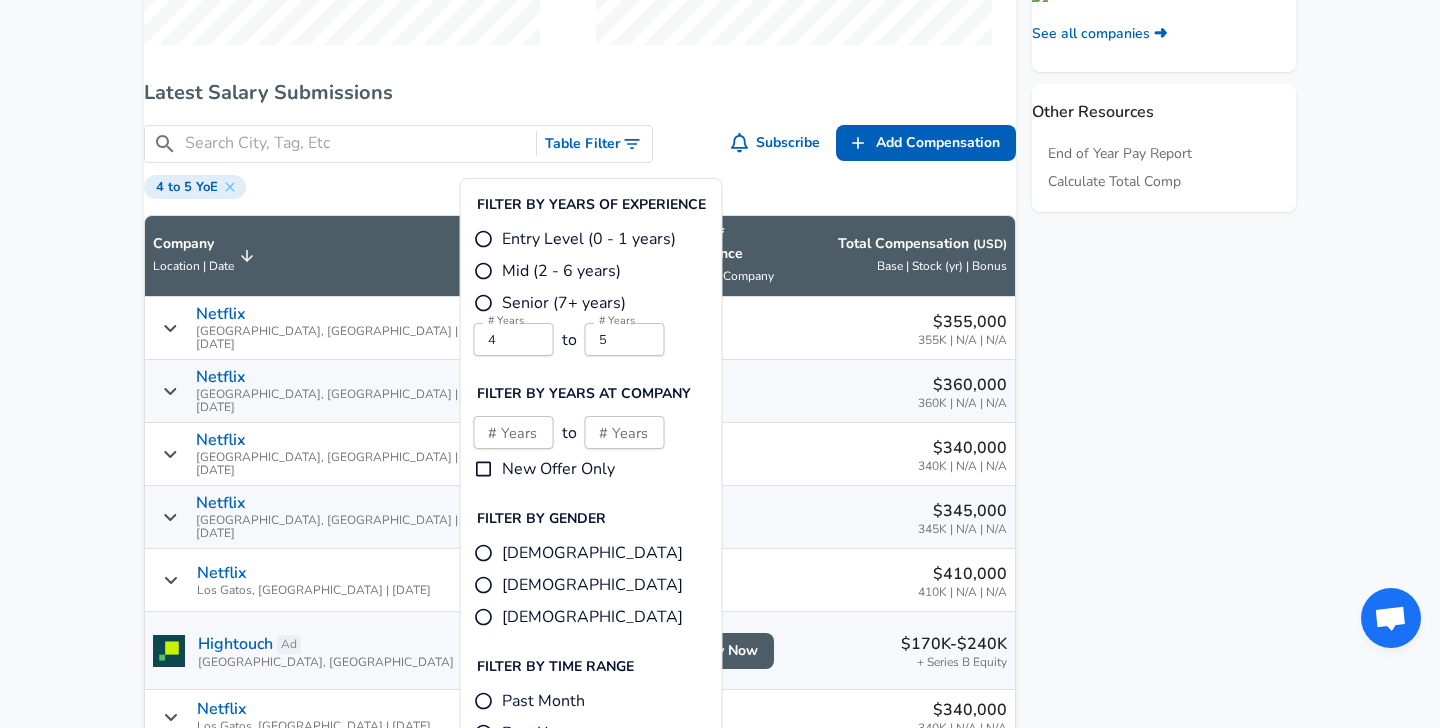 type on "0" 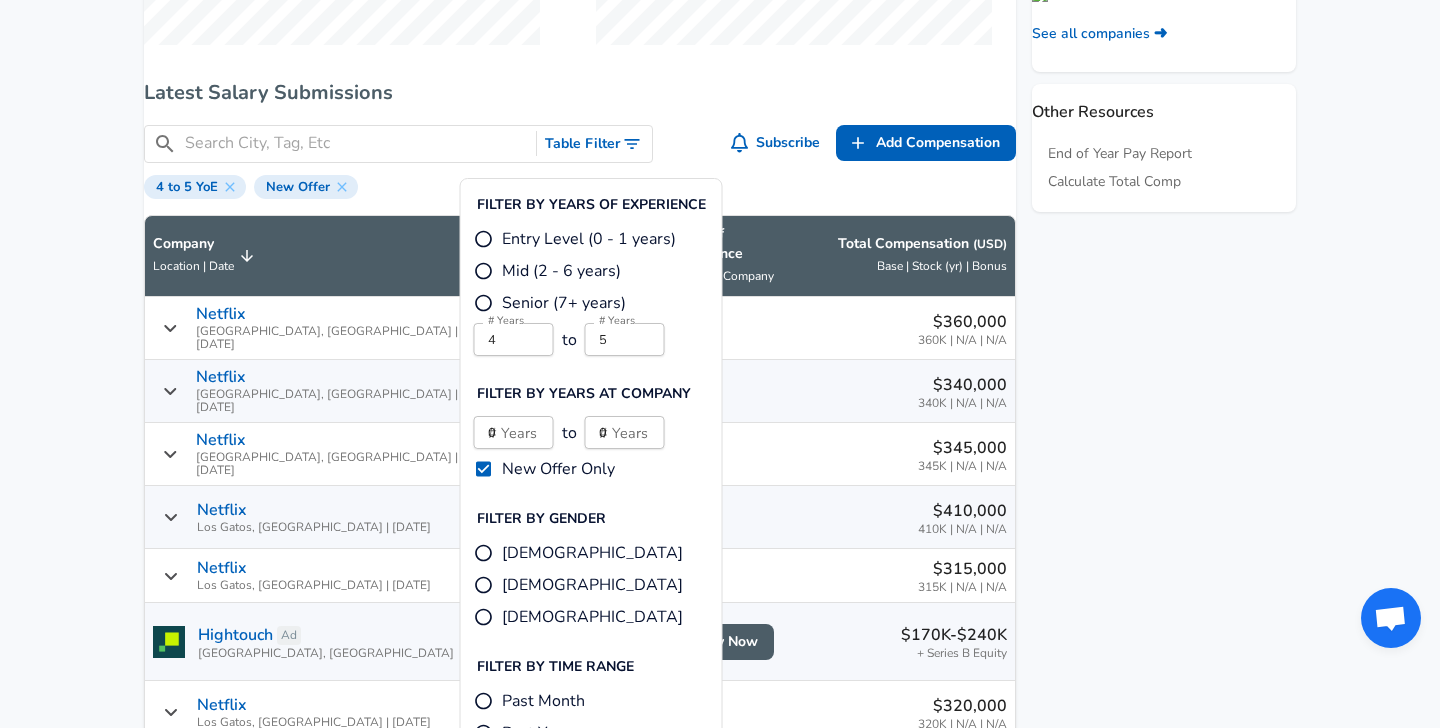 click on "Featured Jobs Lead Software Engineer - Front Office FX Options- Pyth... Jpmorgan Chase  •  [US_STATE], [GEOGRAPHIC_DATA]   Senior Software Engineer - API Clients Datadog  •  [US_STATE], [US_STATE], [GEOGRAPHIC_DATA]   Machine Learning Engineer, Buyer Growth Whatnot  •  [GEOGRAPHIC_DATA], [GEOGRAPHIC_DATA], [GEOGRAPHIC_DATA], [GEOGRAPHIC_DATA], [GEOGRAPHIC_DATA], [GEOGRAPHIC_DATA], [US_STATE], [GEOGRAPHIC_DATA]   Software Engineer, Infrastructure (2-8 YOE) Airtable  •  [US_STATE], [GEOGRAPHIC_DATA]   Lead Machine Learning Engineer Capital One  •  [US_STATE], [GEOGRAPHIC_DATA]   See all jobs ➜ Related Companies Roku Activision SiriusXM fuboTV Tubi See all companies ➜ Other Resources End of Year Pay Report Calculate Total Comp" at bounding box center [1156, 288] 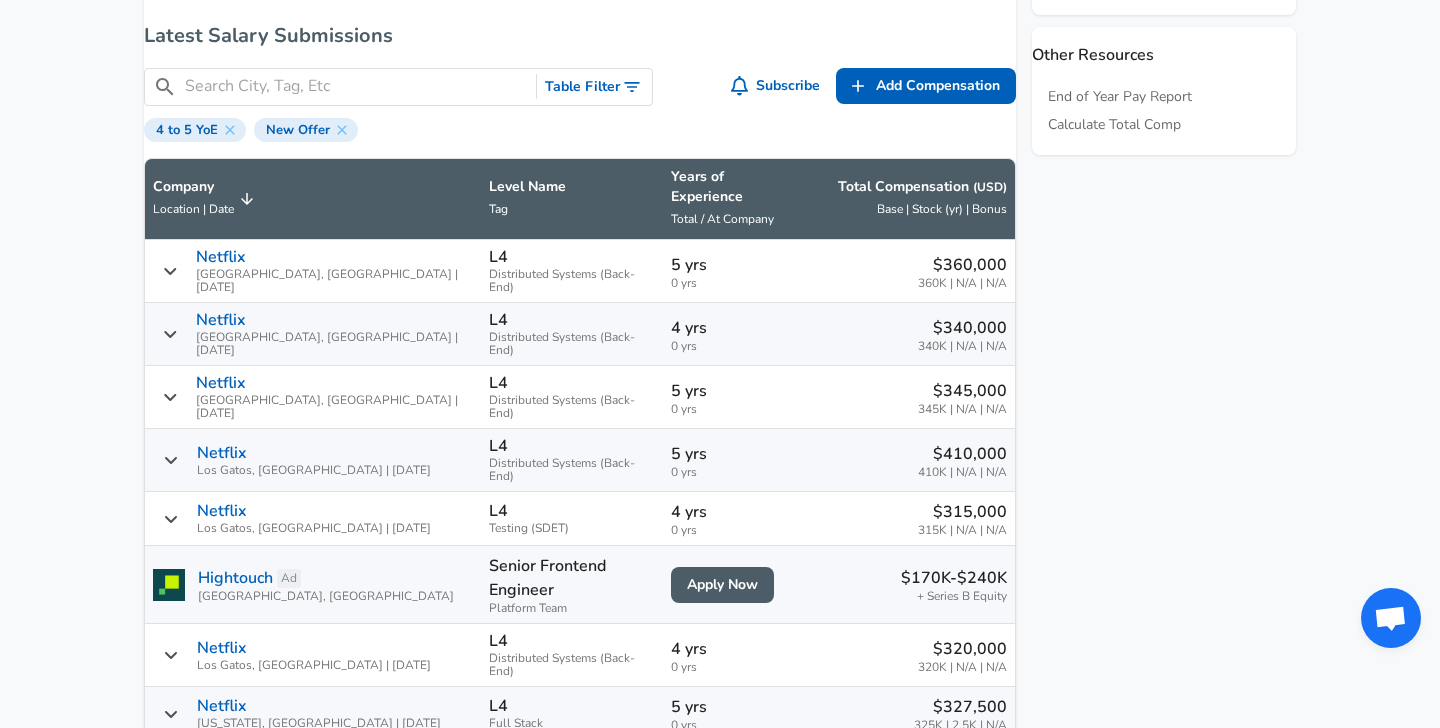 scroll, scrollTop: 1154, scrollLeft: 0, axis: vertical 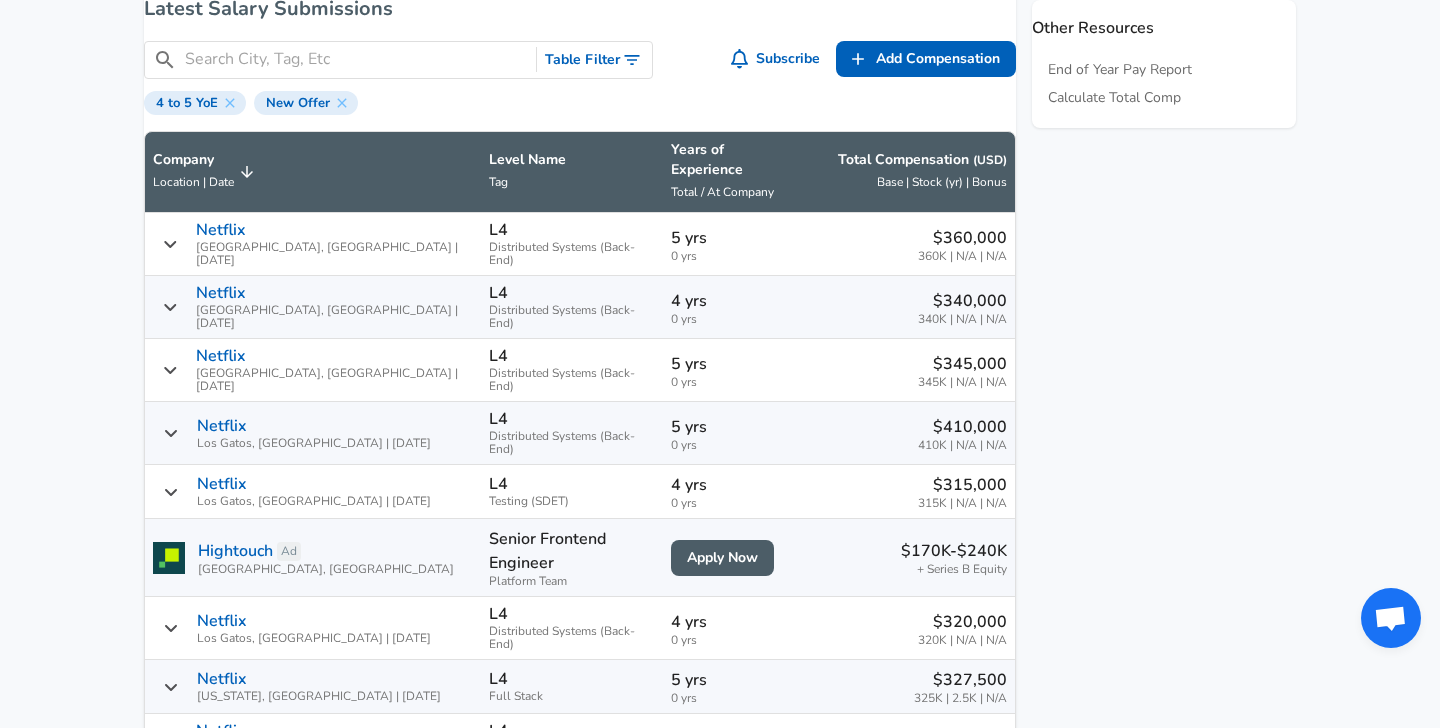 click on "$410,000 410K   |   N/A   |   N/A" at bounding box center (909, 433) 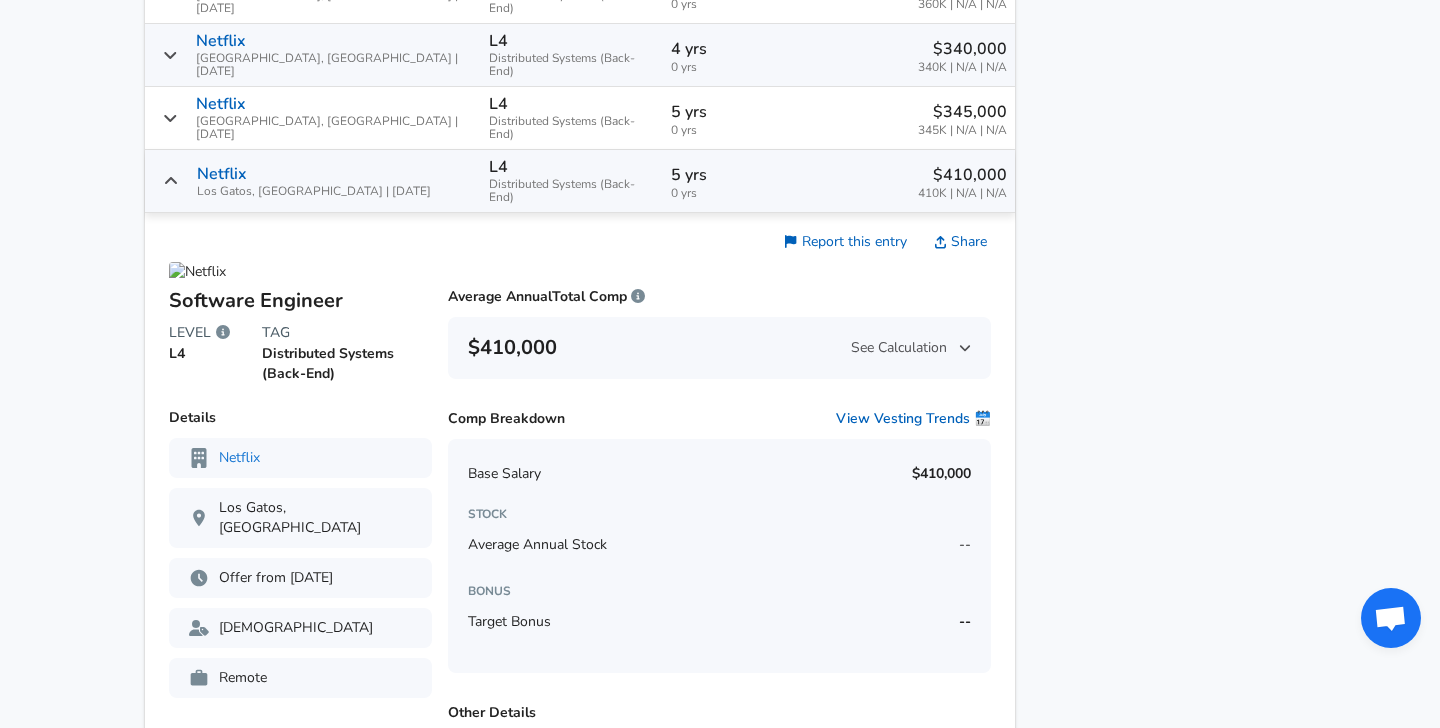 scroll, scrollTop: 1299, scrollLeft: 0, axis: vertical 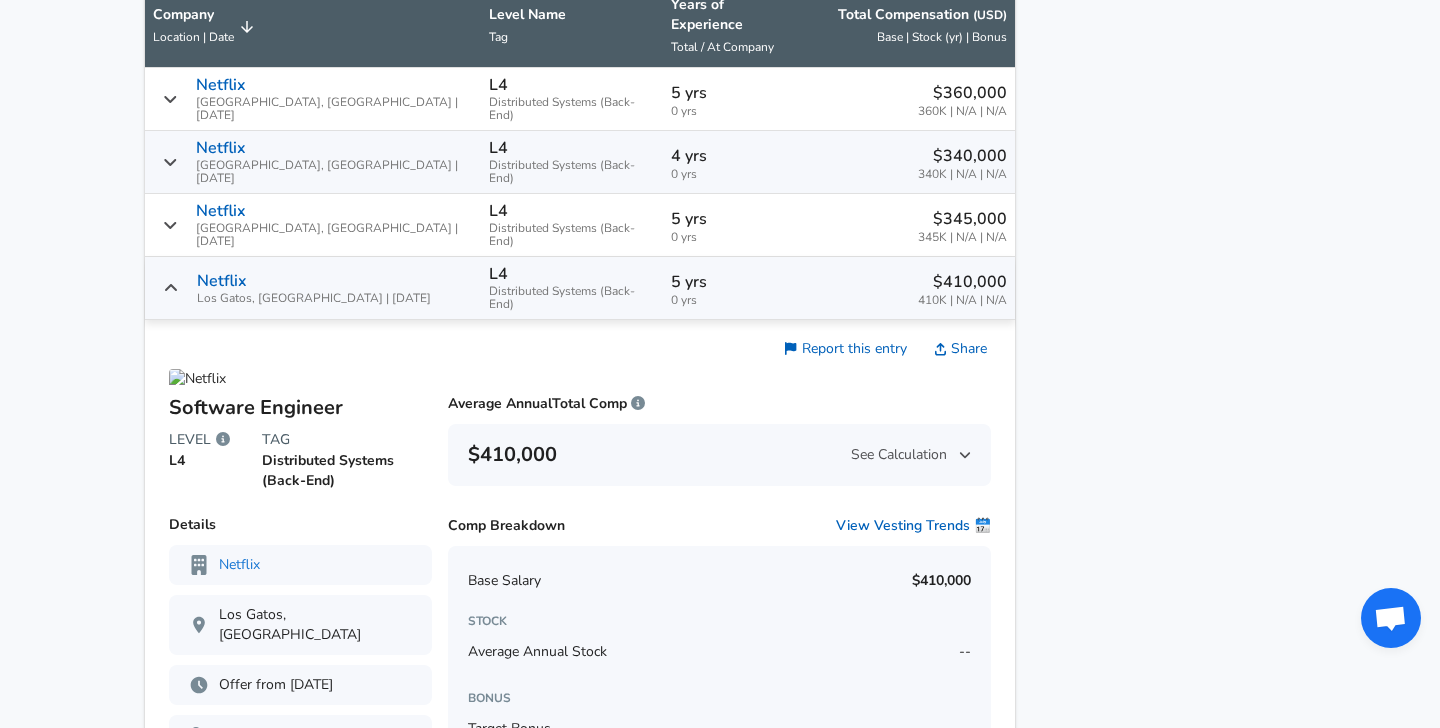 click on "5    yrs   0    yrs" at bounding box center [733, 288] 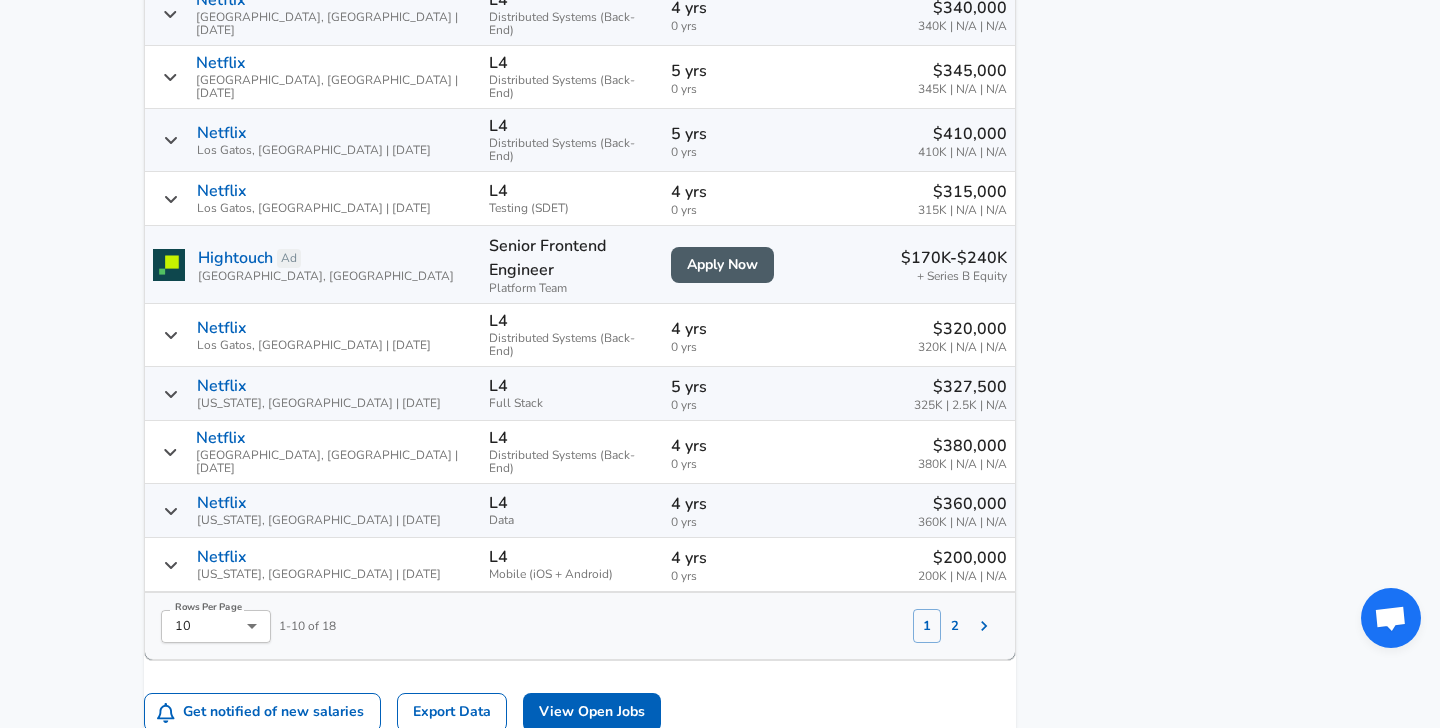scroll, scrollTop: 1454, scrollLeft: 0, axis: vertical 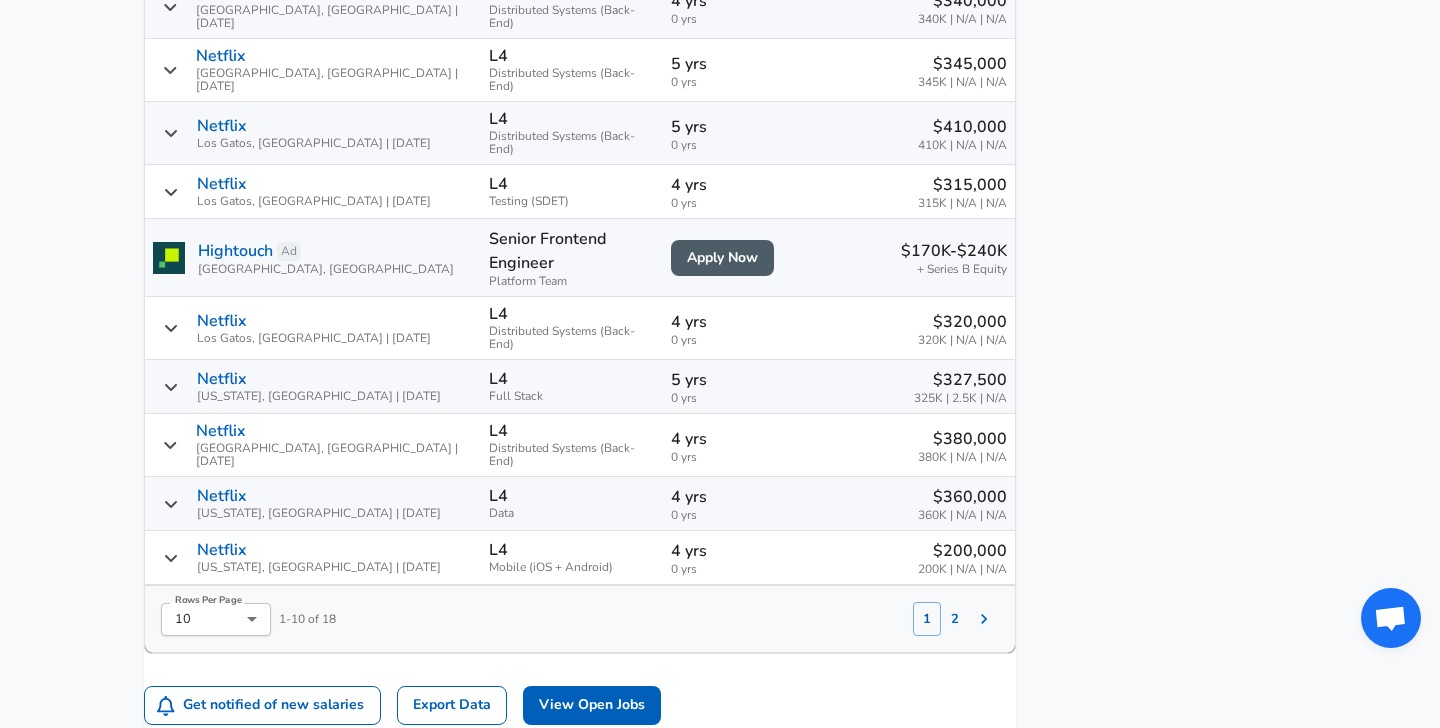 click on "Distributed Systems (Back-End)" at bounding box center [572, 455] 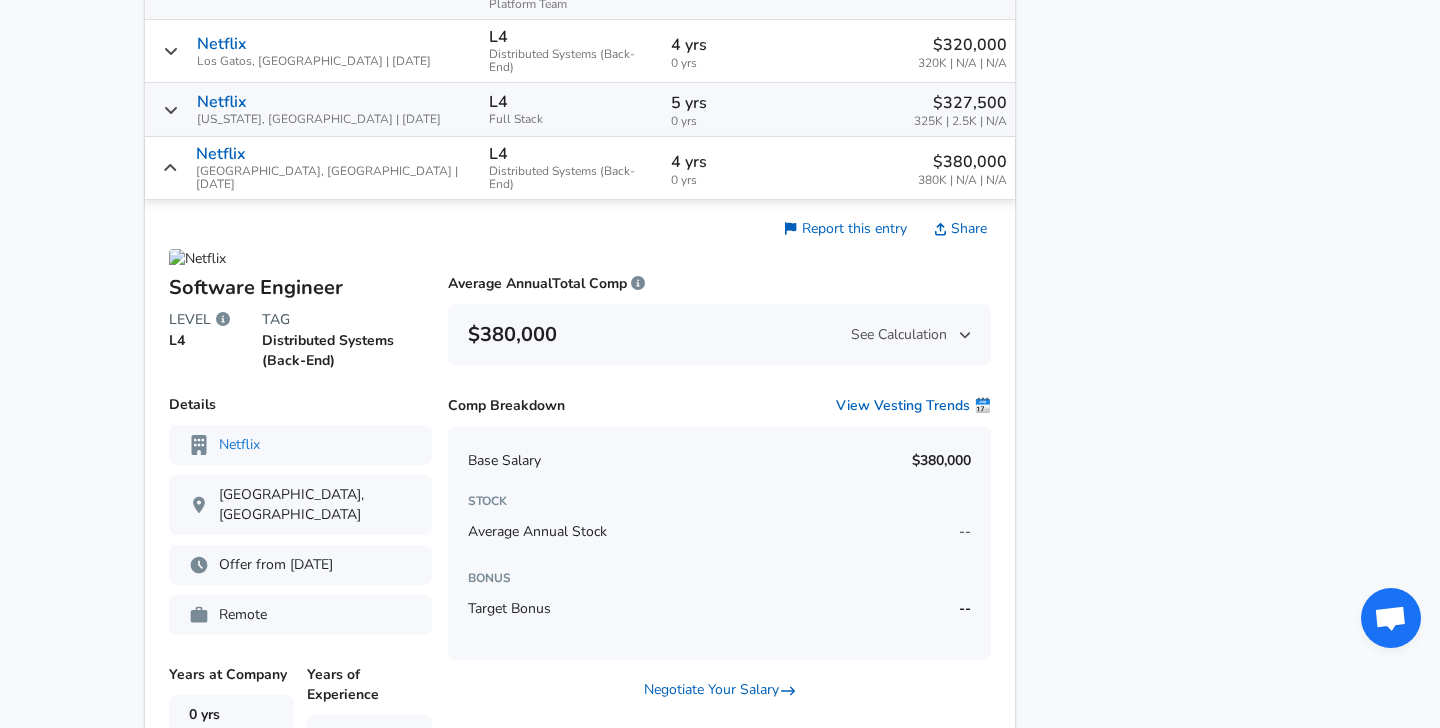 scroll, scrollTop: 1730, scrollLeft: 0, axis: vertical 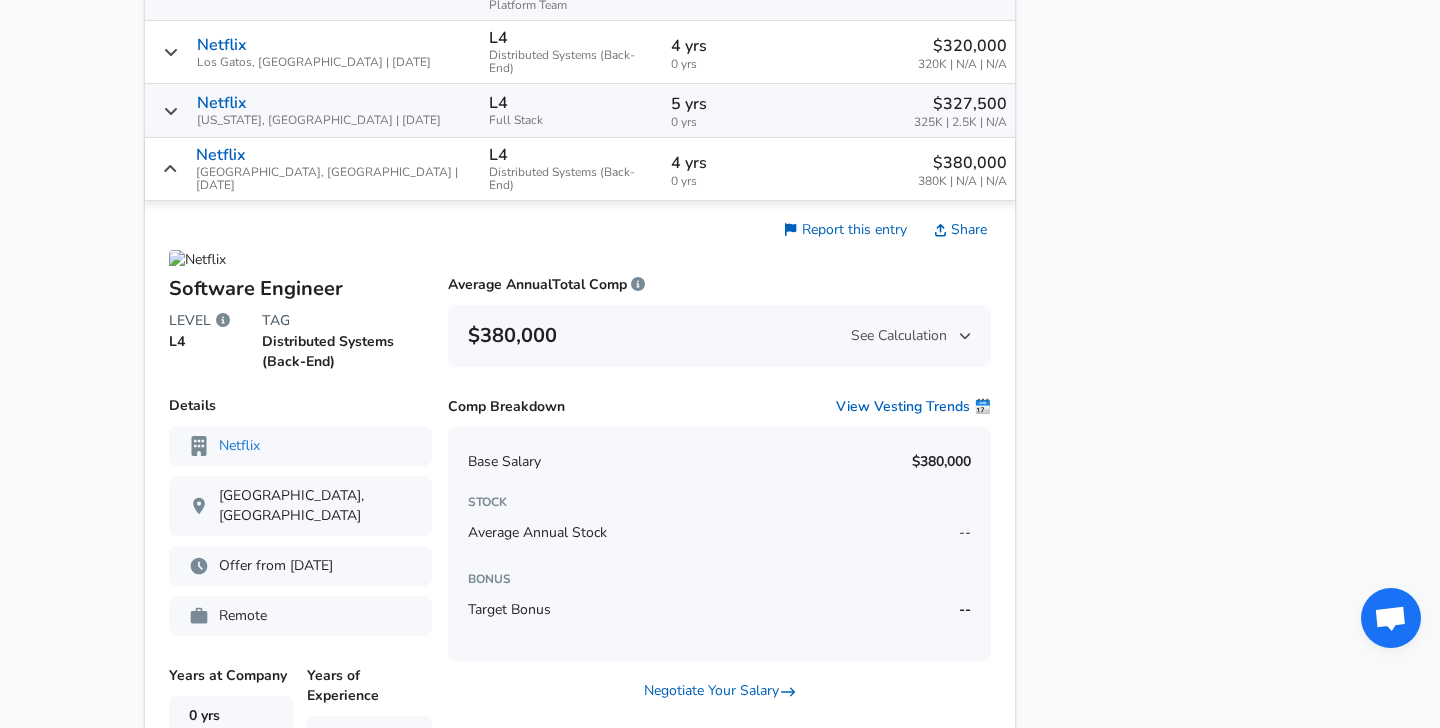 click on "Netflix [GEOGRAPHIC_DATA], [GEOGRAPHIC_DATA]   |   [DATE]" at bounding box center [313, 169] 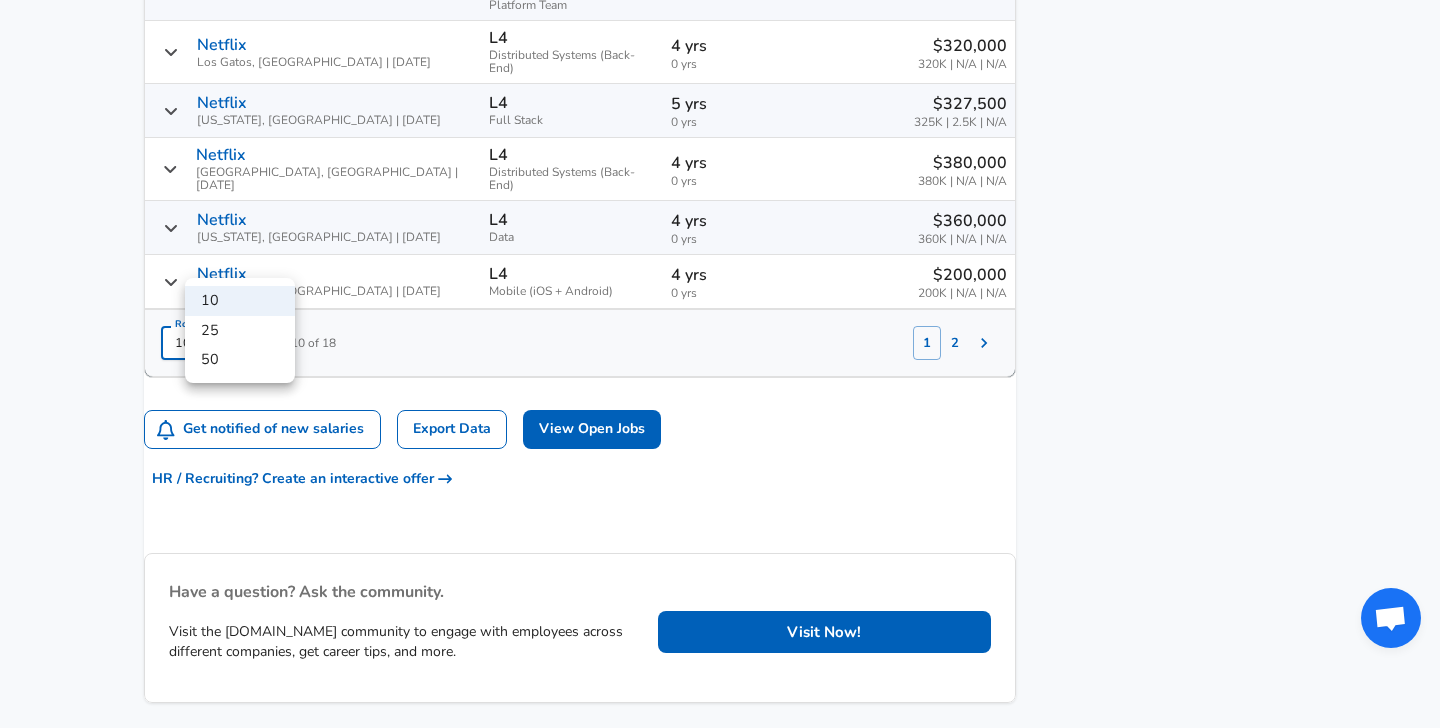 click on "For Employers $ USD / yr Change English ([GEOGRAPHIC_DATA]) Change Login Sign Up All Data By Location By Company By Title Salary Calculator Chart Visualizations Verified Salaries Internships Negotiation Support Compare Benefits Who's Hiring 2024 Pay Report Top Paying Companies Integrate Blog Press Google Software Engineer Product Manager [US_STATE][GEOGRAPHIC_DATA] Area Data Scientist View Individual Data Points   Levels FYI Logo Salaries 📂   All Data 🌎   By Location 🏢   By Company 🖋    By Title 🏭️    By Industry 📍   Salary Heatmap 📈   Chart Visualizations 🔥   Real-time Percentiles 🎓   Internships ❣️   Compare Benefits 🎬   2024 Pay Report 🏆   Top Paying Companies 💸   Calculate Meeting Cost #️⃣   Salary Calculator Contribute Add Salary Add Company Benefits Add Level Mapping Jobs Services Candidate Services 💵  Negotiation Coaching 📄  Resume Review 🎁  Gift a Resume Review For Employers Interactive Offers Real-time Percentiles  🔥 Compensation Benchmarking For Academic Research ←" at bounding box center (720, -1366) 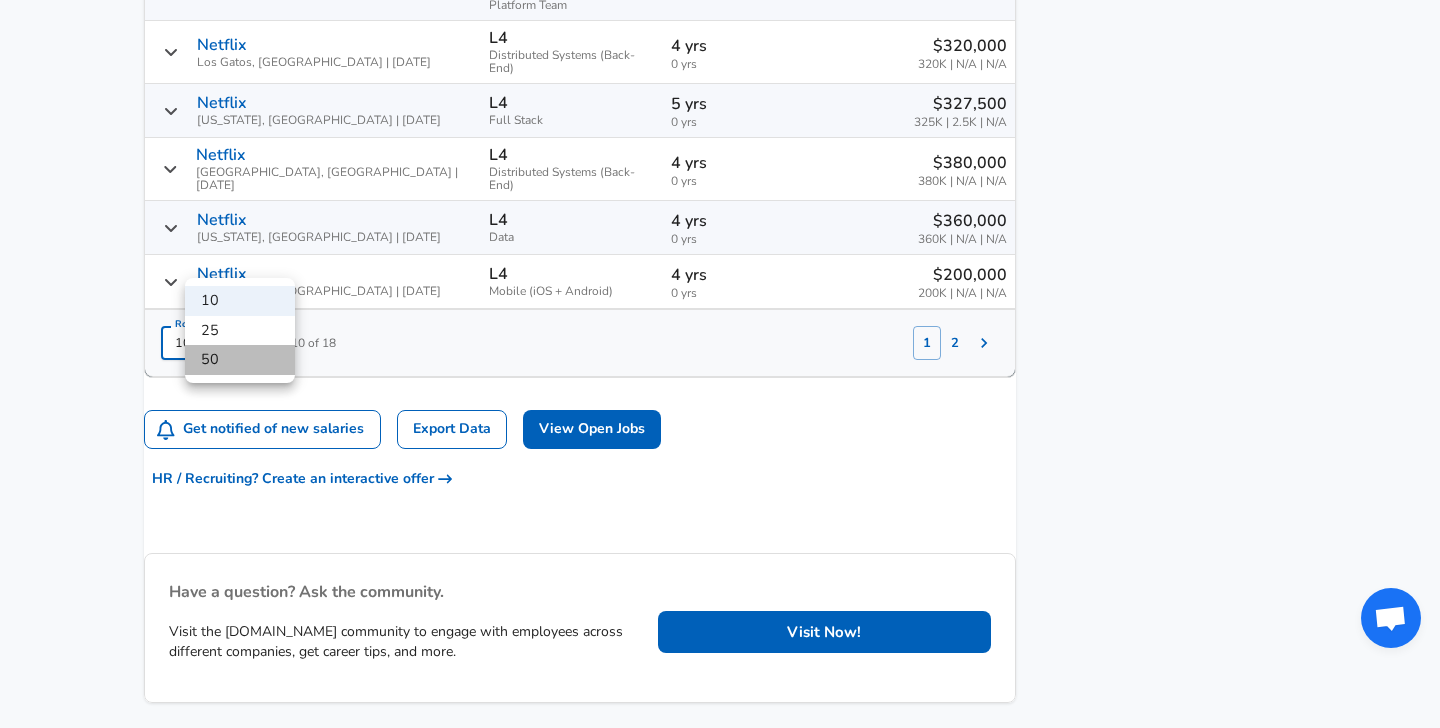click on "50" at bounding box center (240, 360) 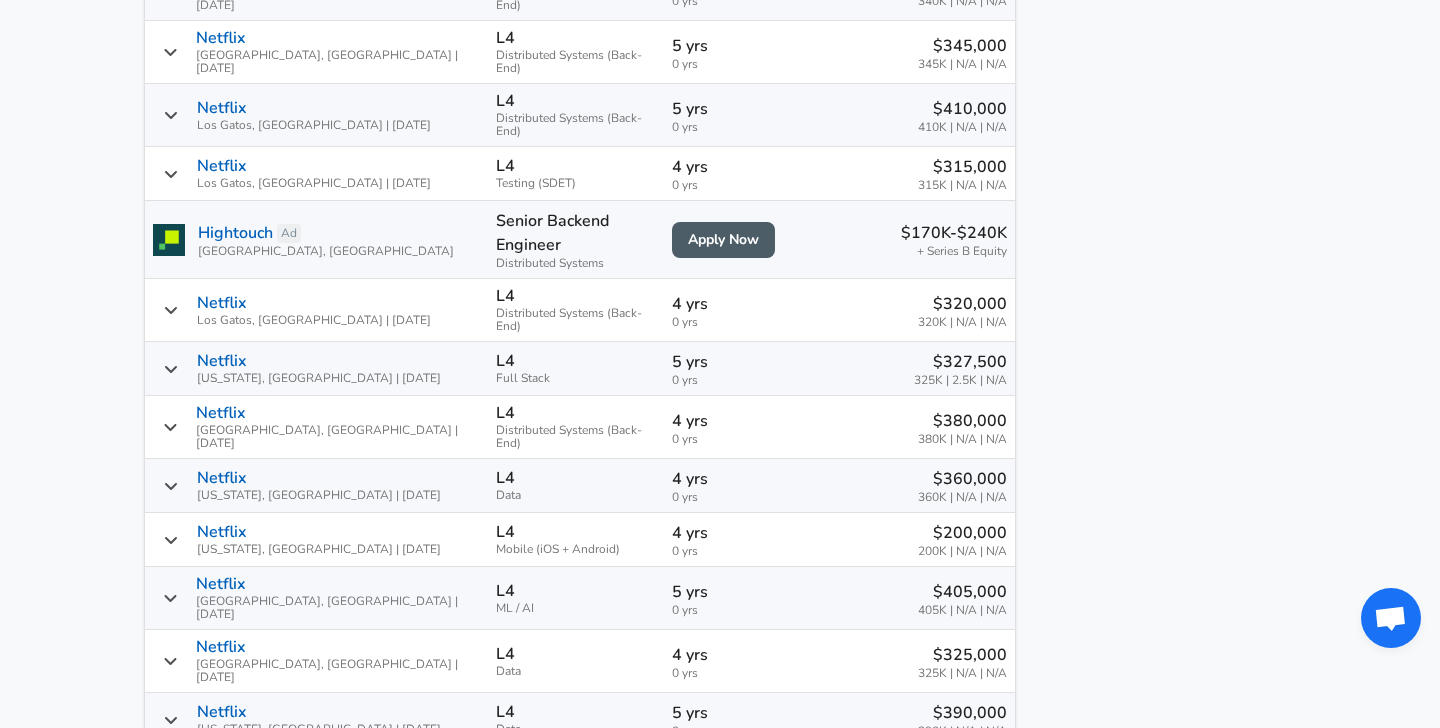 scroll, scrollTop: 1466, scrollLeft: 0, axis: vertical 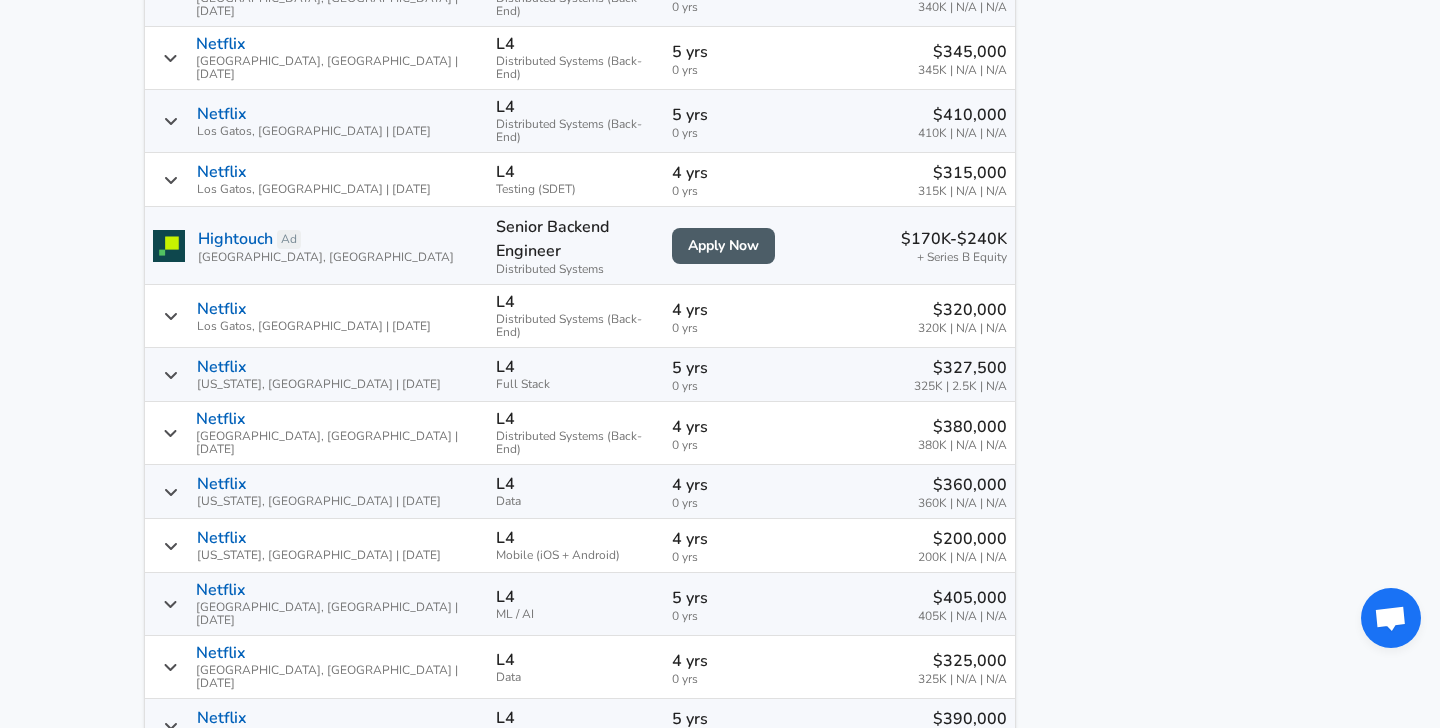 click on "5    yrs" at bounding box center [734, 598] 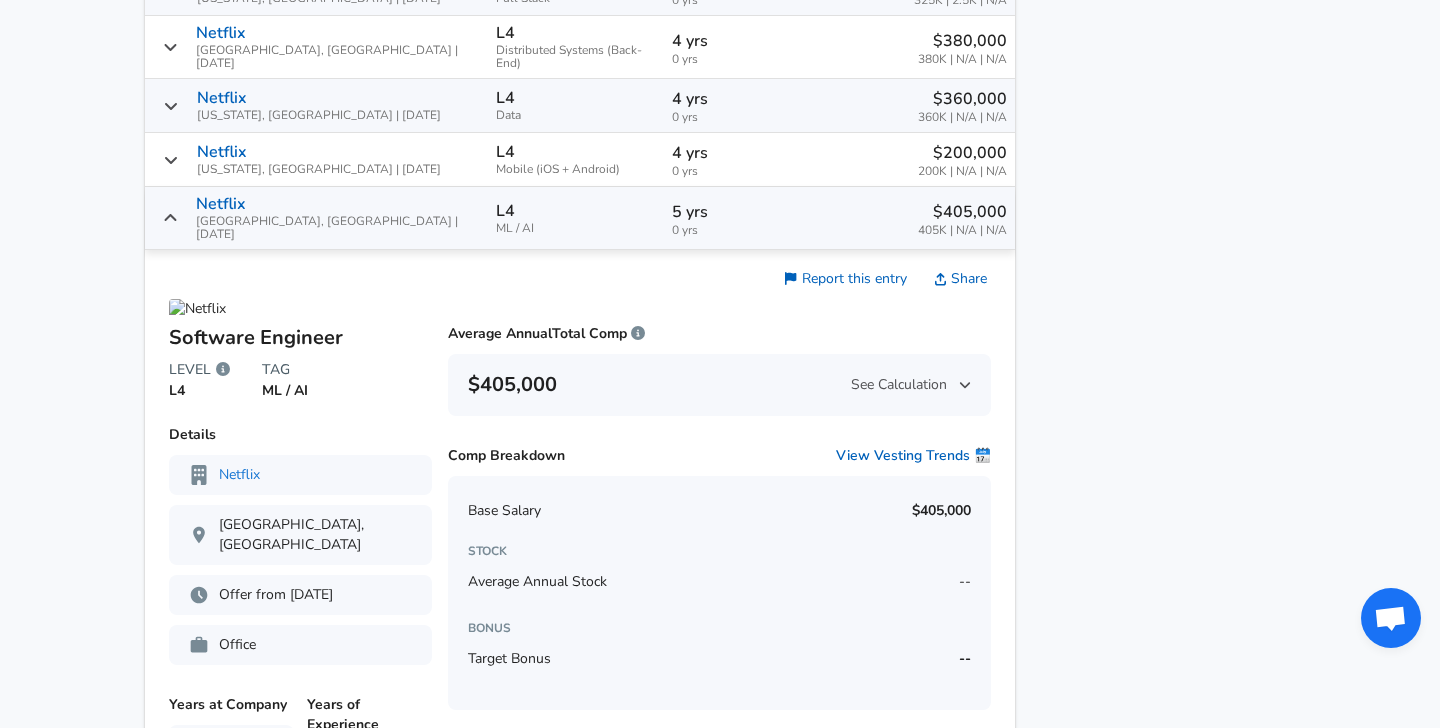 scroll, scrollTop: 1770, scrollLeft: 0, axis: vertical 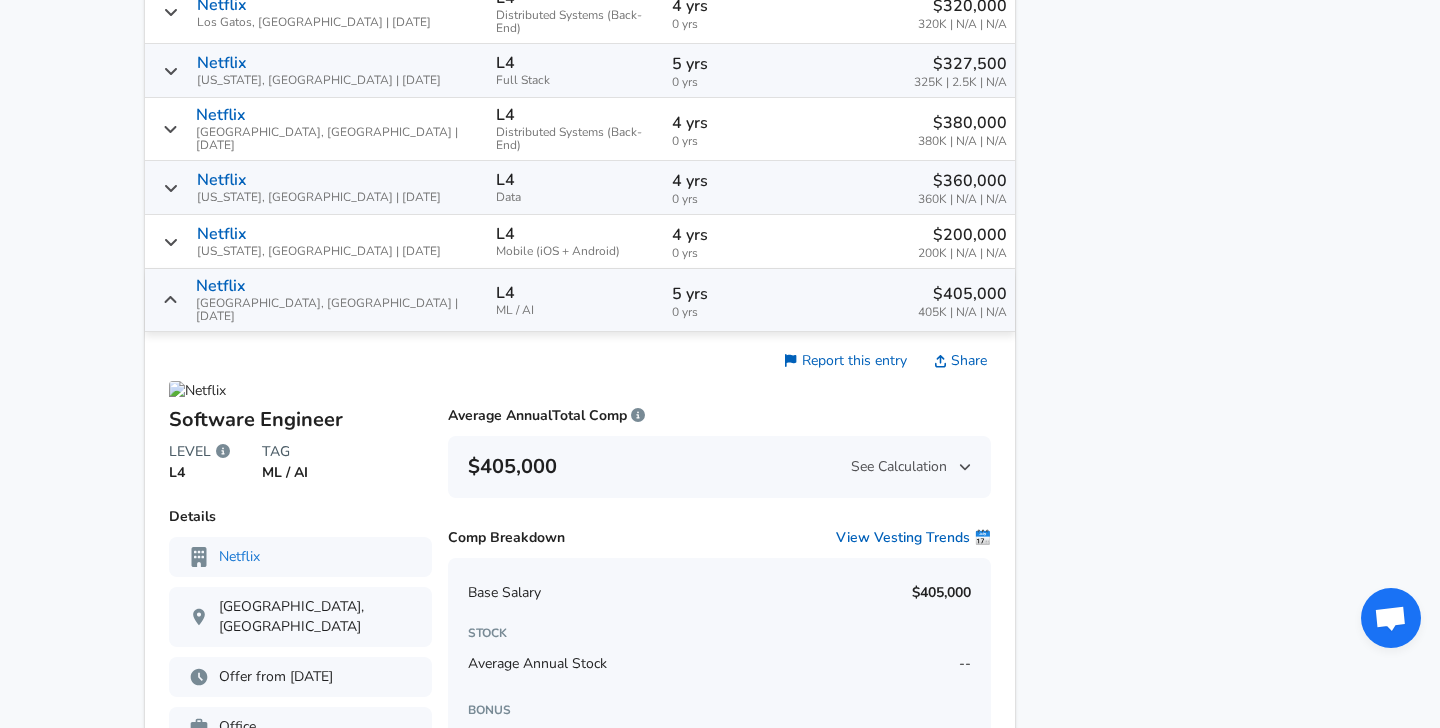 click on "0    yrs" at bounding box center [734, 312] 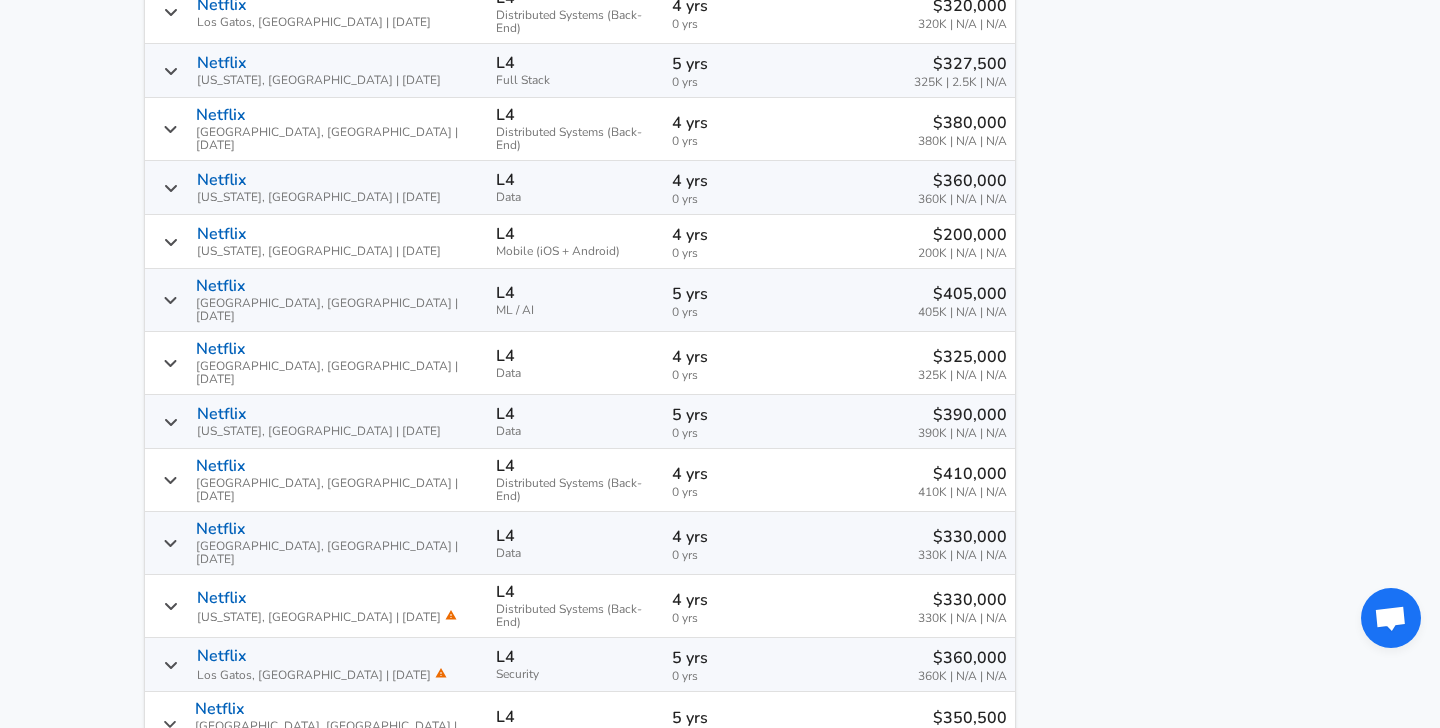 scroll, scrollTop: 1820, scrollLeft: 0, axis: vertical 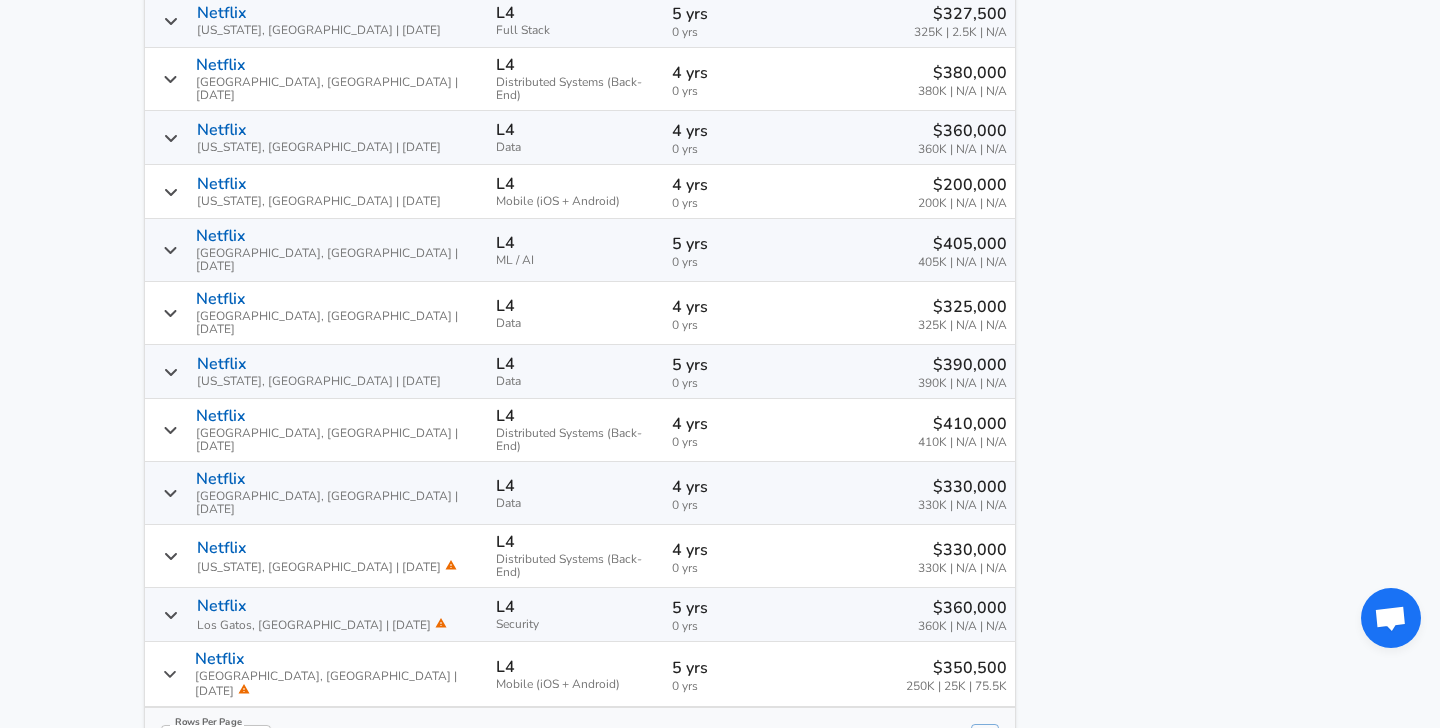 click on "4    yrs" at bounding box center (734, 424) 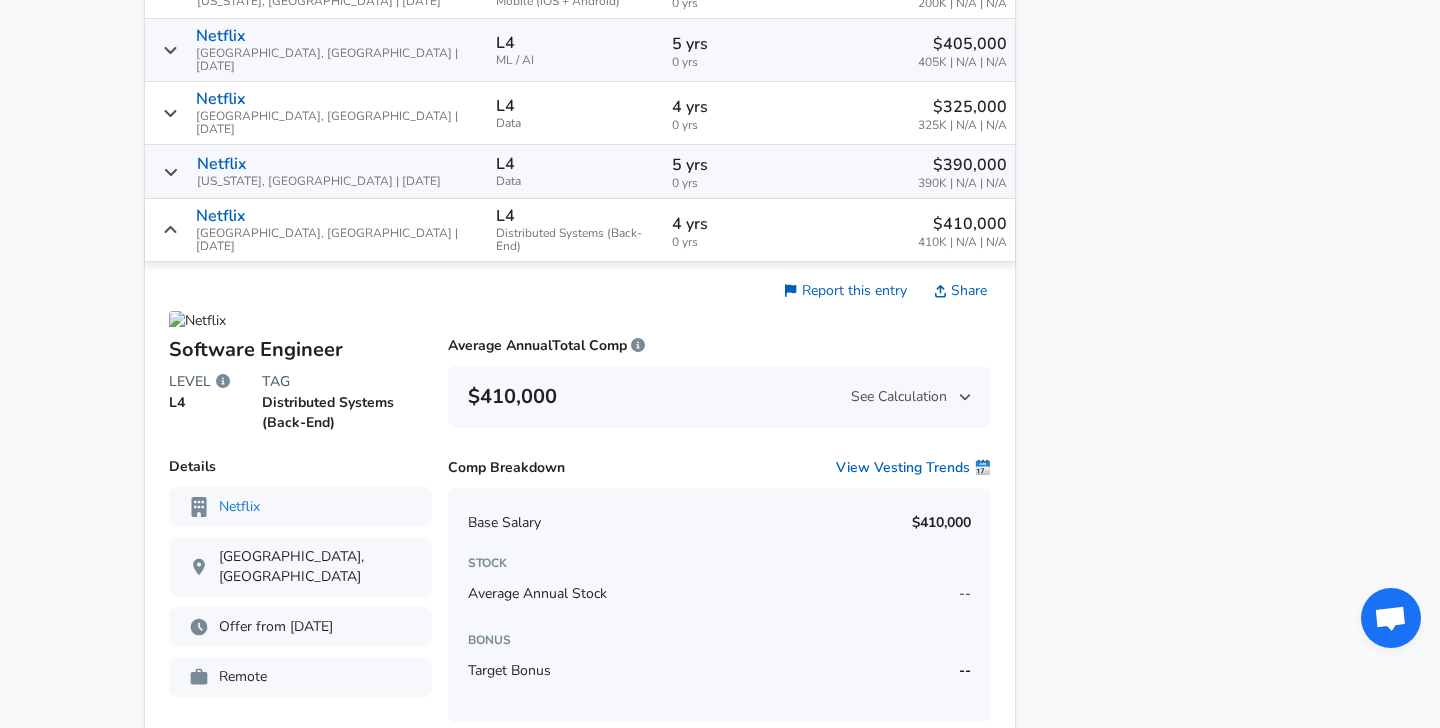 scroll, scrollTop: 2016, scrollLeft: 0, axis: vertical 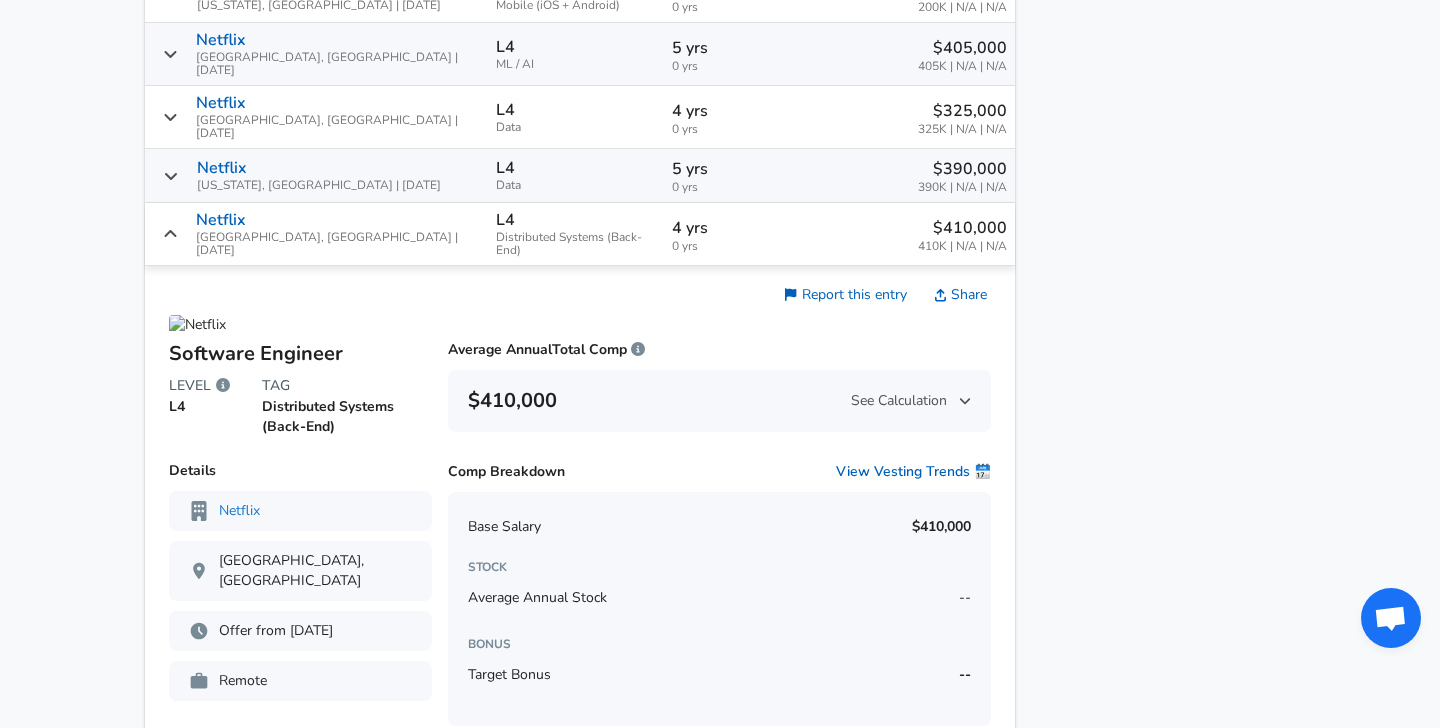 click on "0    yrs" at bounding box center (734, 246) 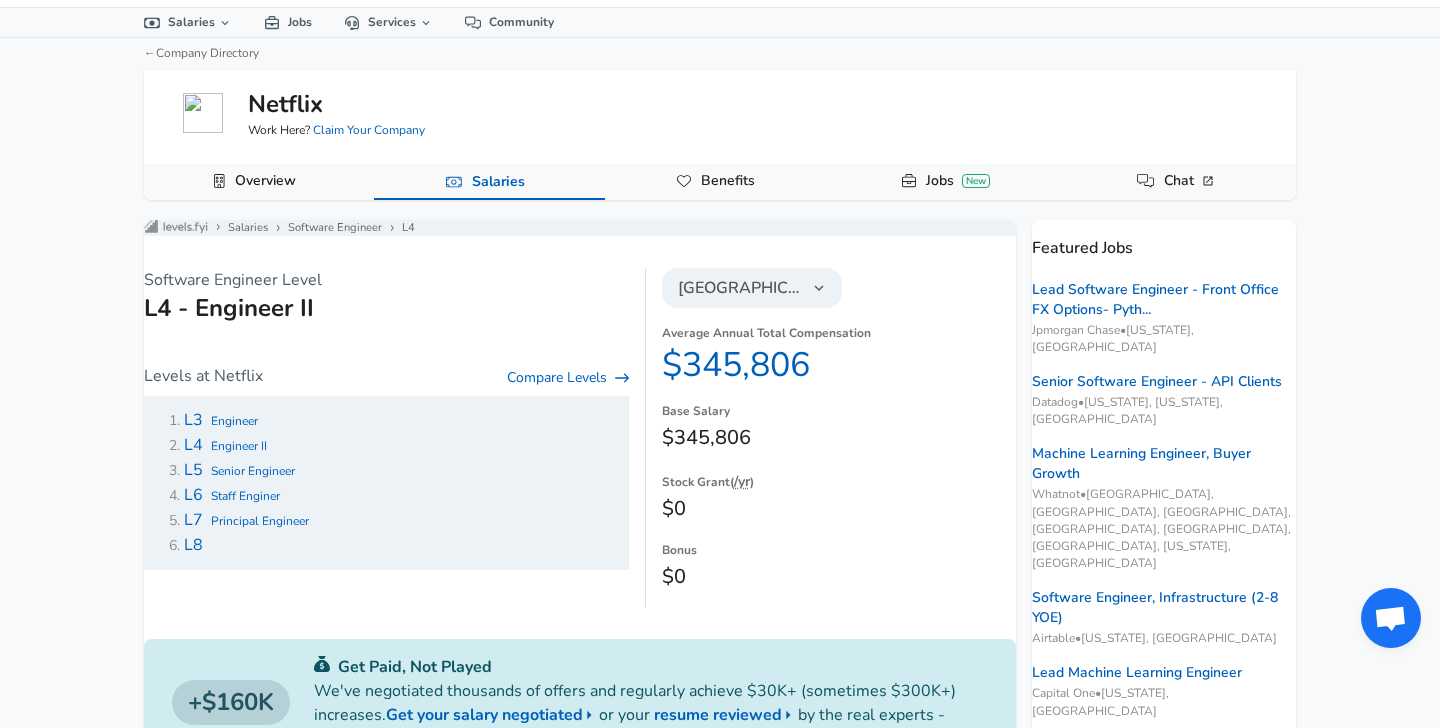 scroll, scrollTop: 0, scrollLeft: 0, axis: both 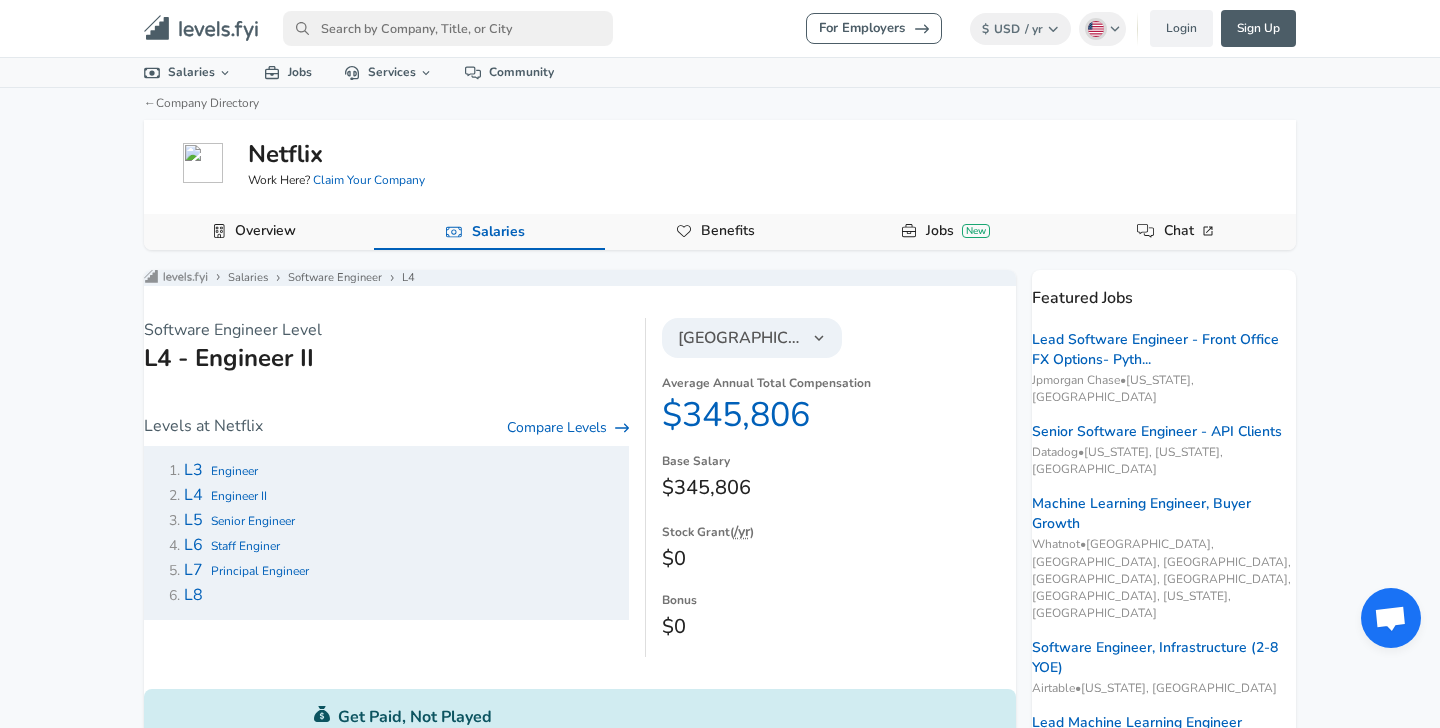 click on "Senior Engineer" at bounding box center (253, 521) 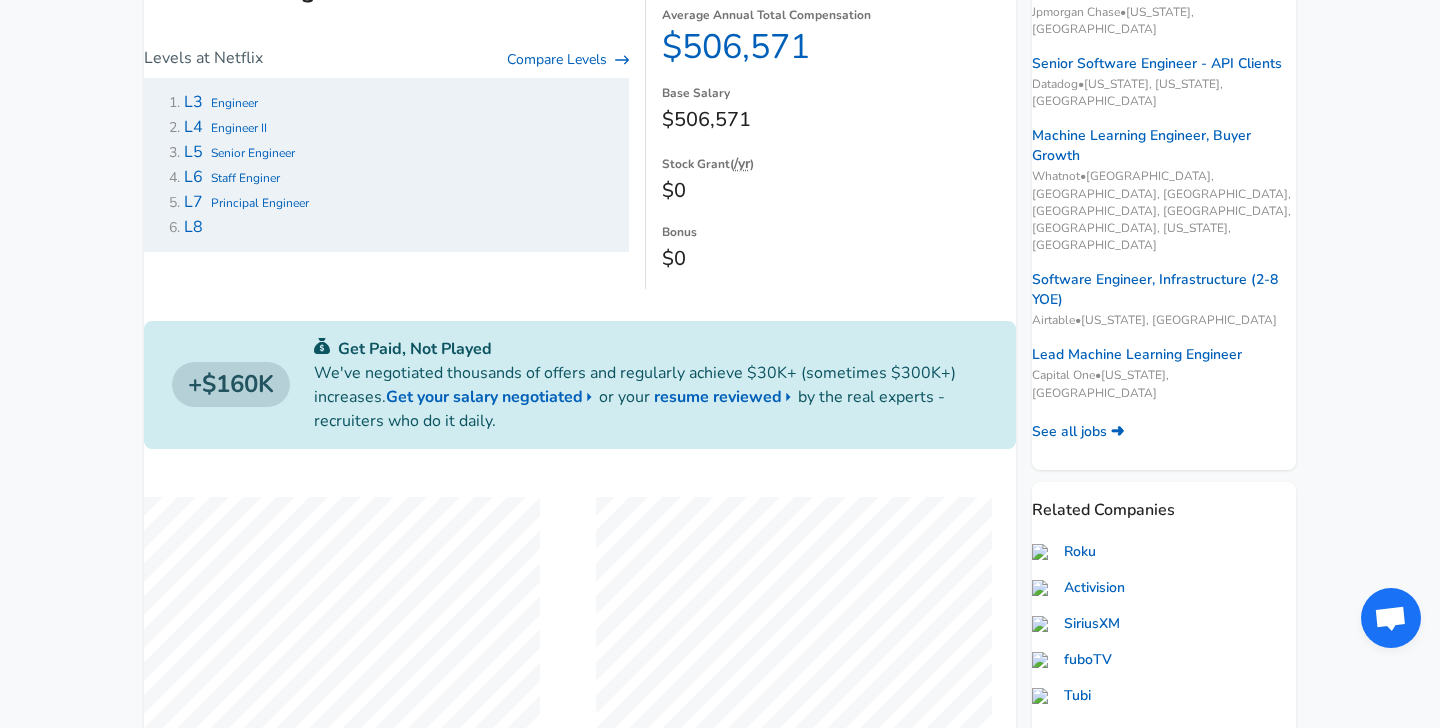 scroll, scrollTop: 352, scrollLeft: 0, axis: vertical 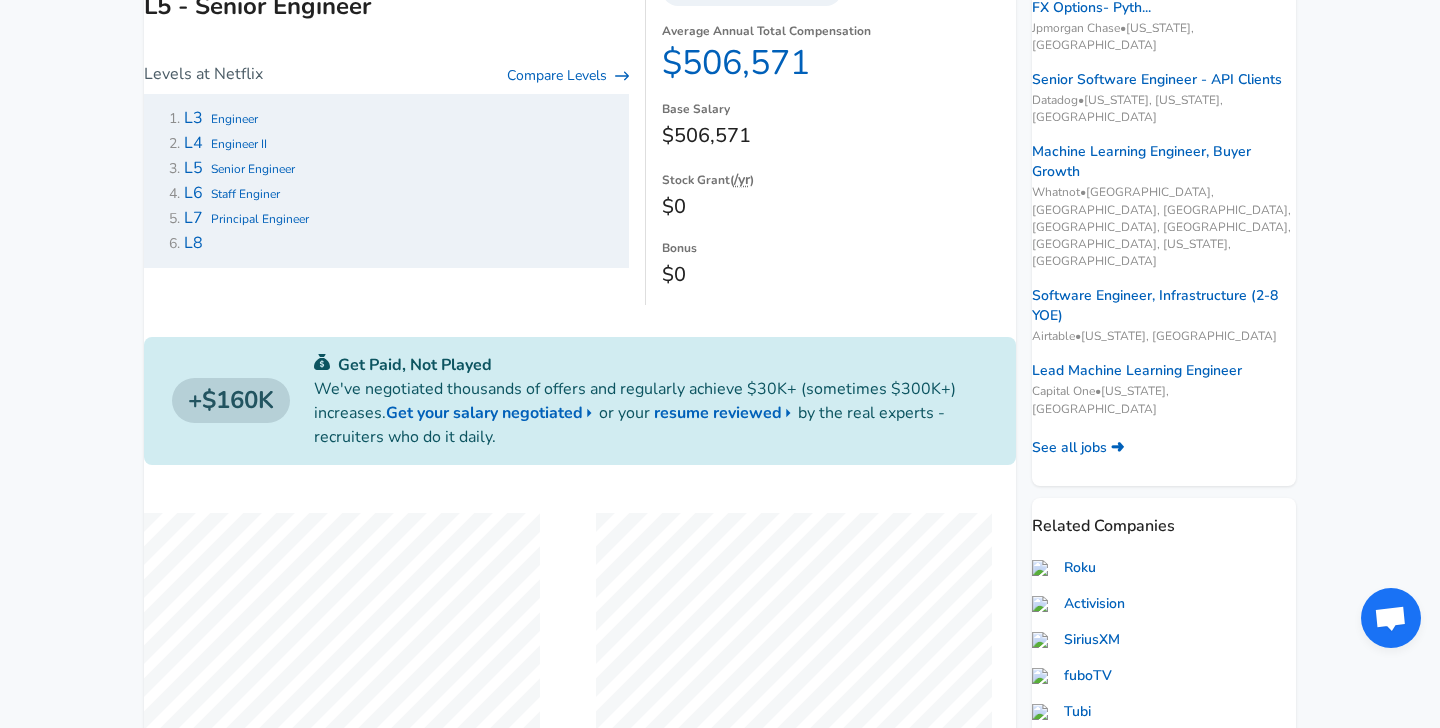 click on "L6 Staff Enginer" at bounding box center [232, 193] 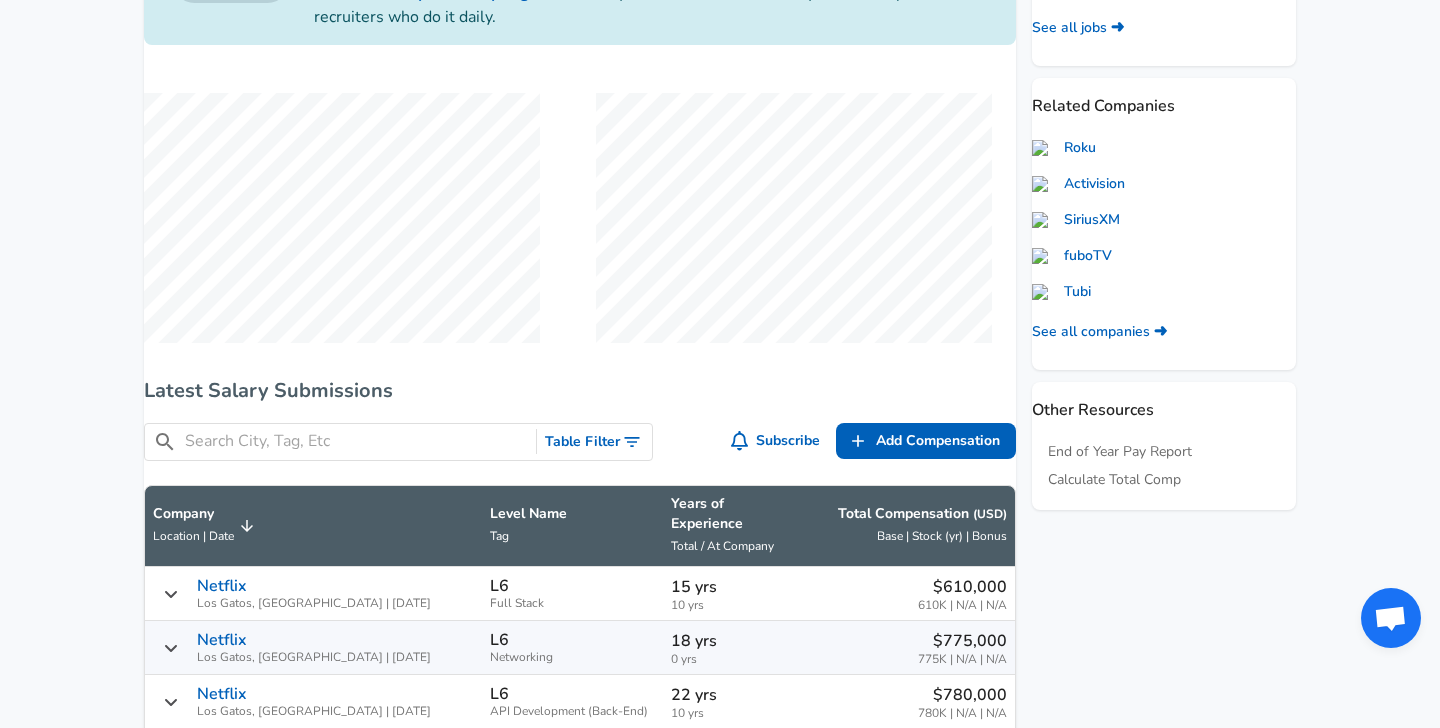 scroll, scrollTop: 163, scrollLeft: 0, axis: vertical 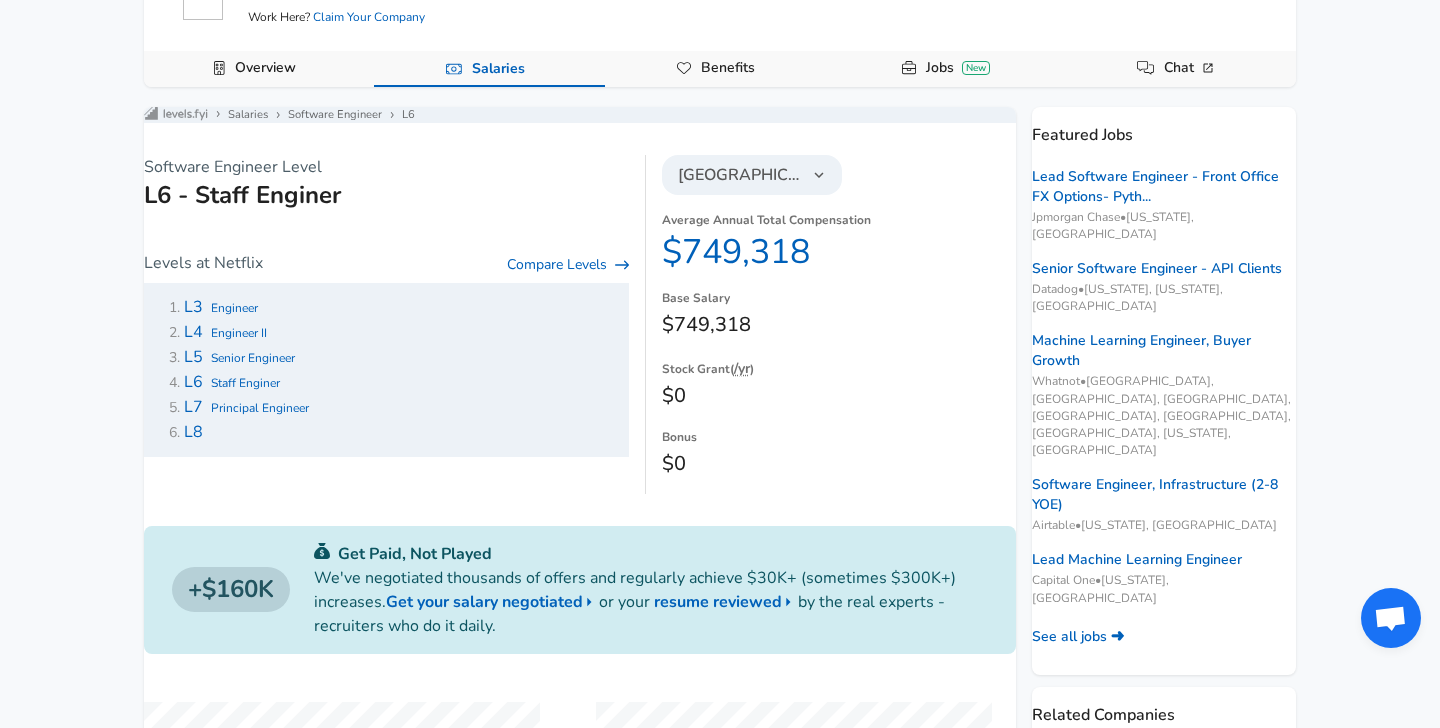 click on "Senior Engineer" at bounding box center (253, 358) 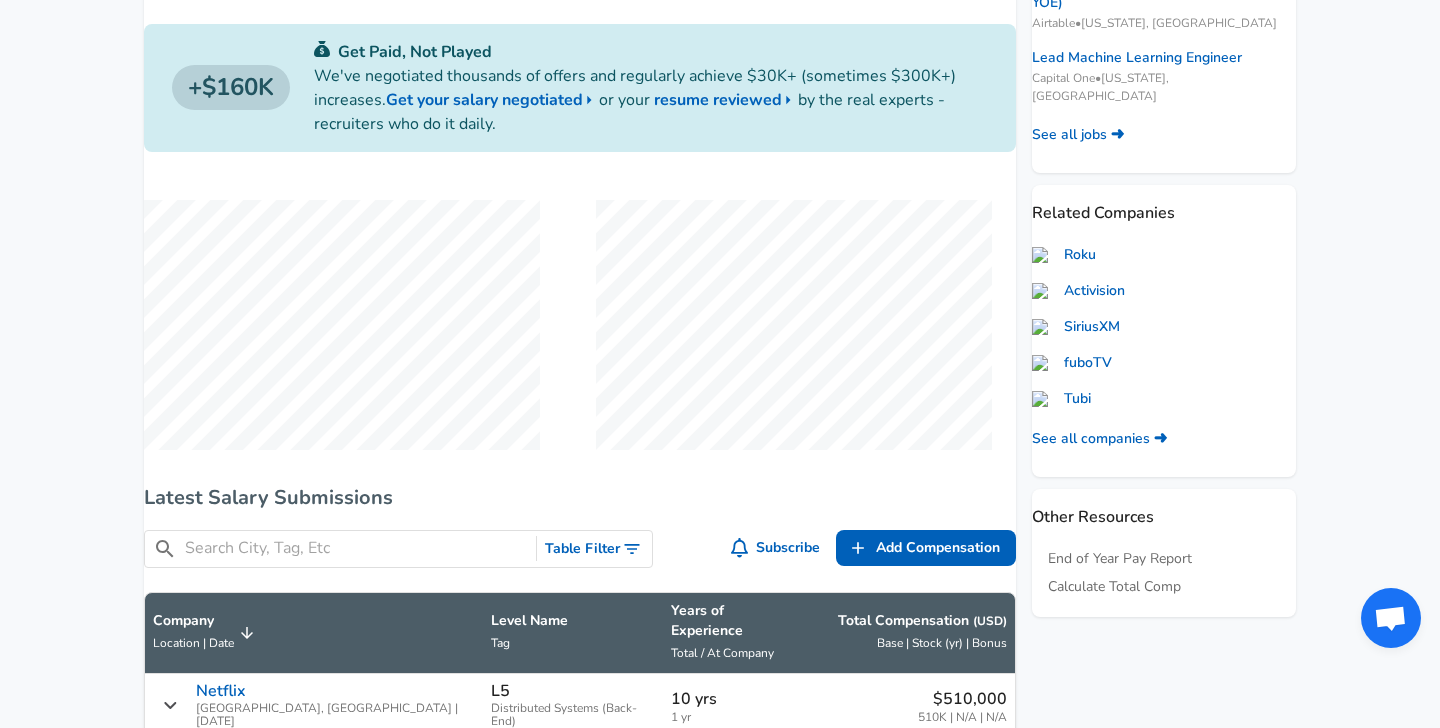 scroll, scrollTop: 832, scrollLeft: 0, axis: vertical 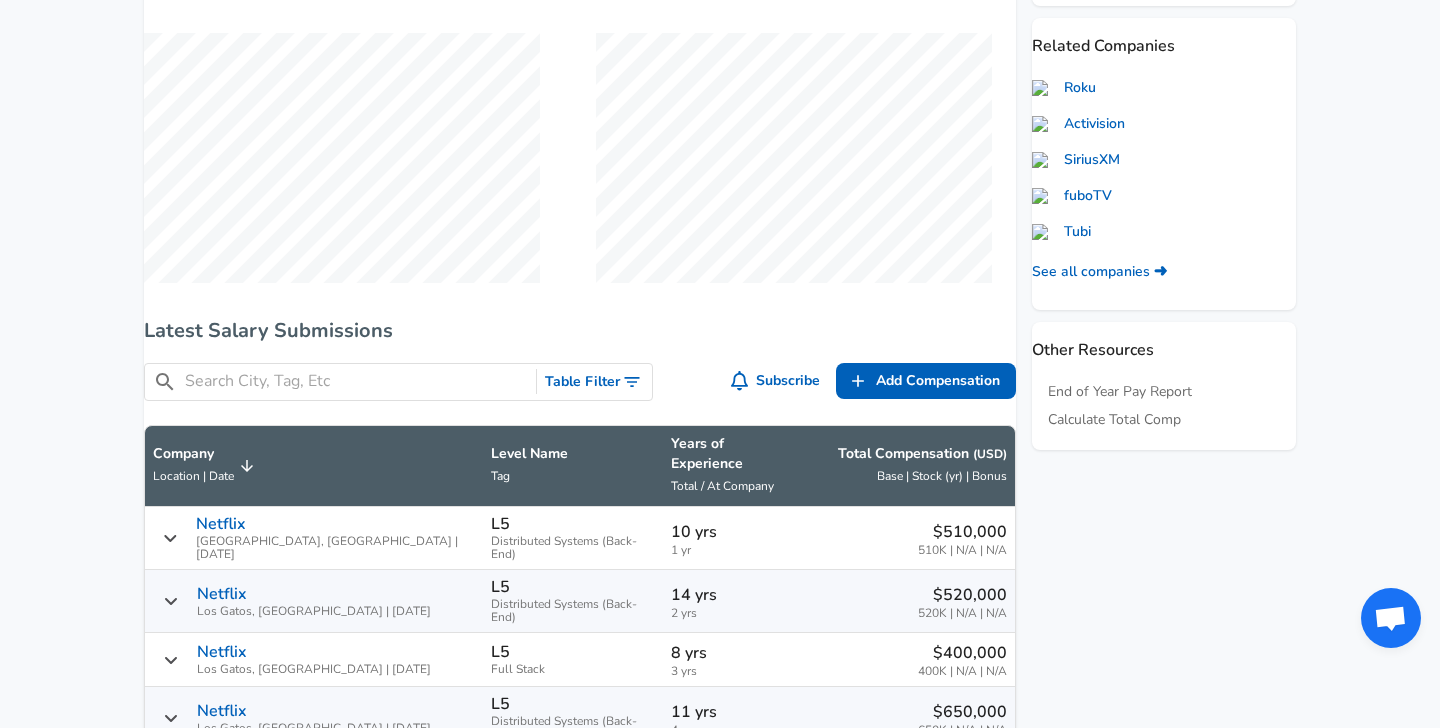 click 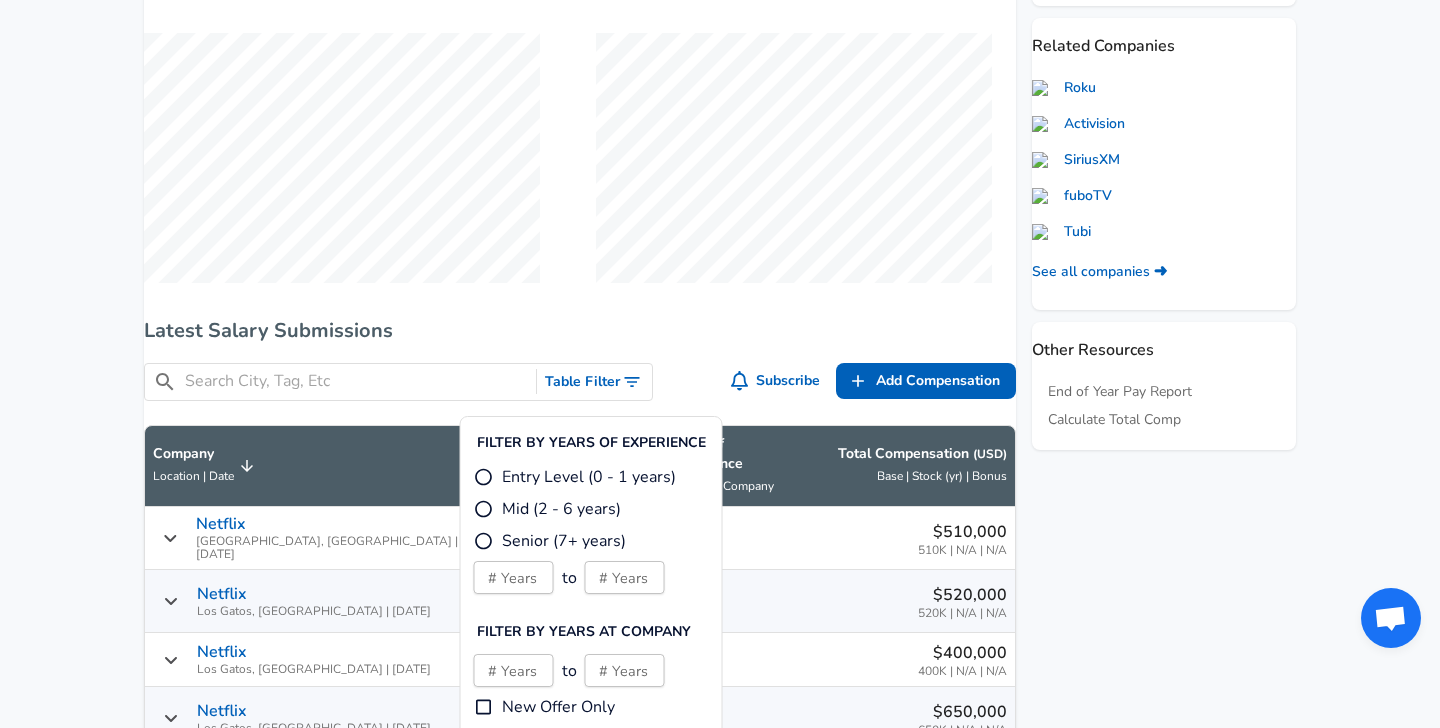 click on "New Offer Only" at bounding box center [484, 707] 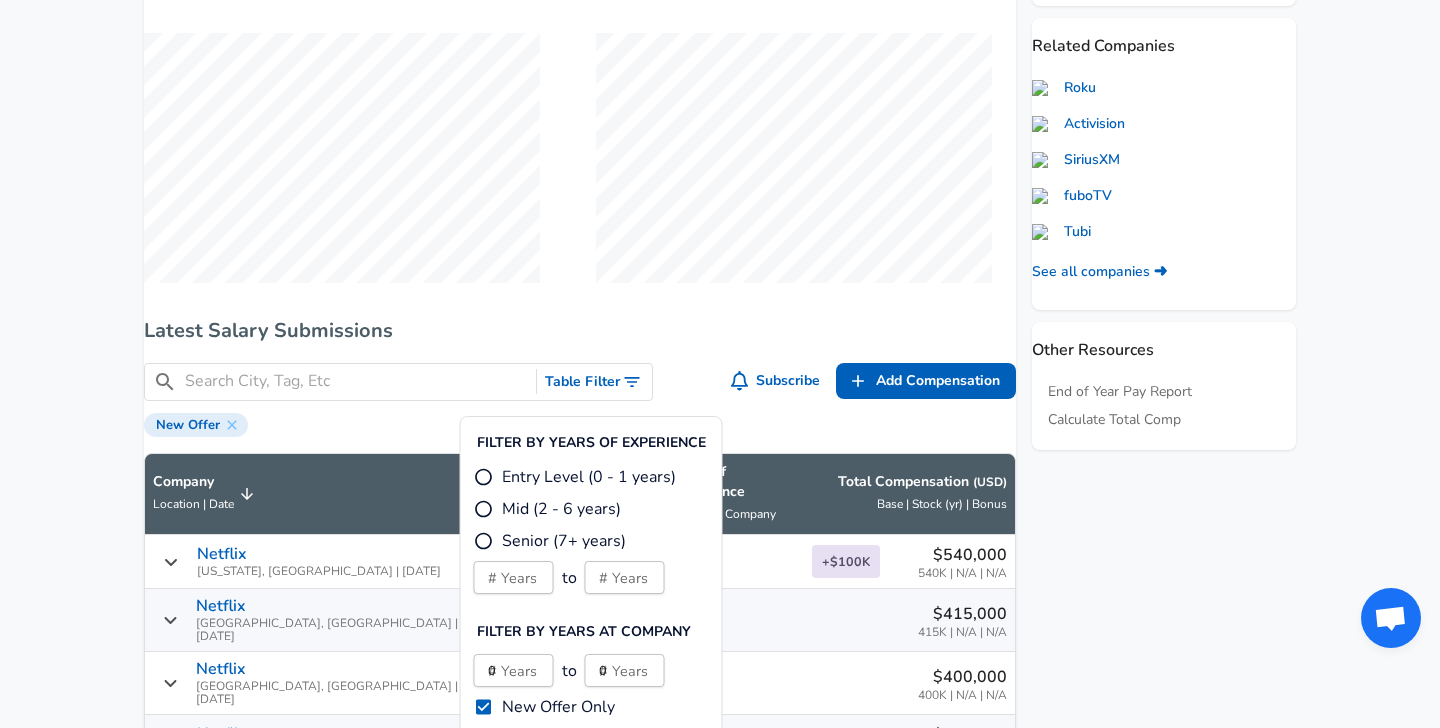 click on "New Offer" at bounding box center (580, 423) 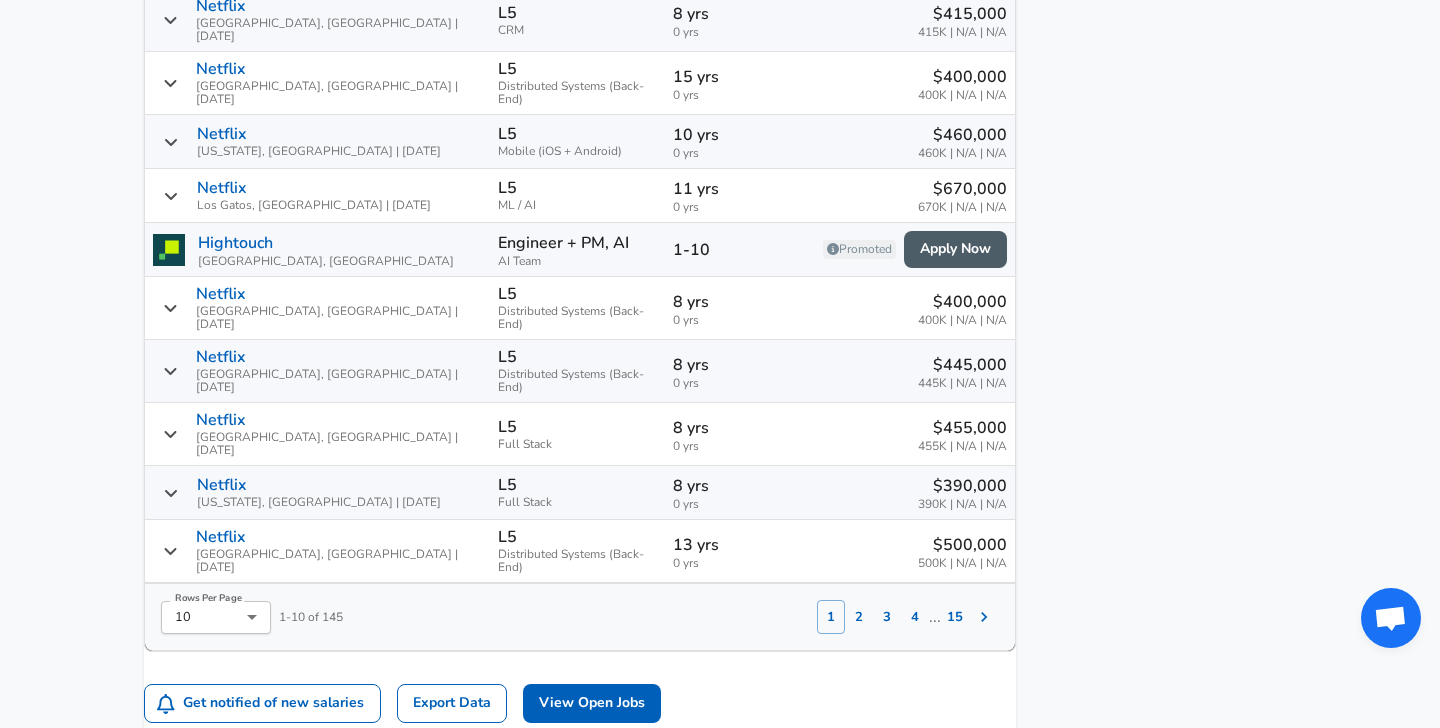 scroll, scrollTop: 1436, scrollLeft: 0, axis: vertical 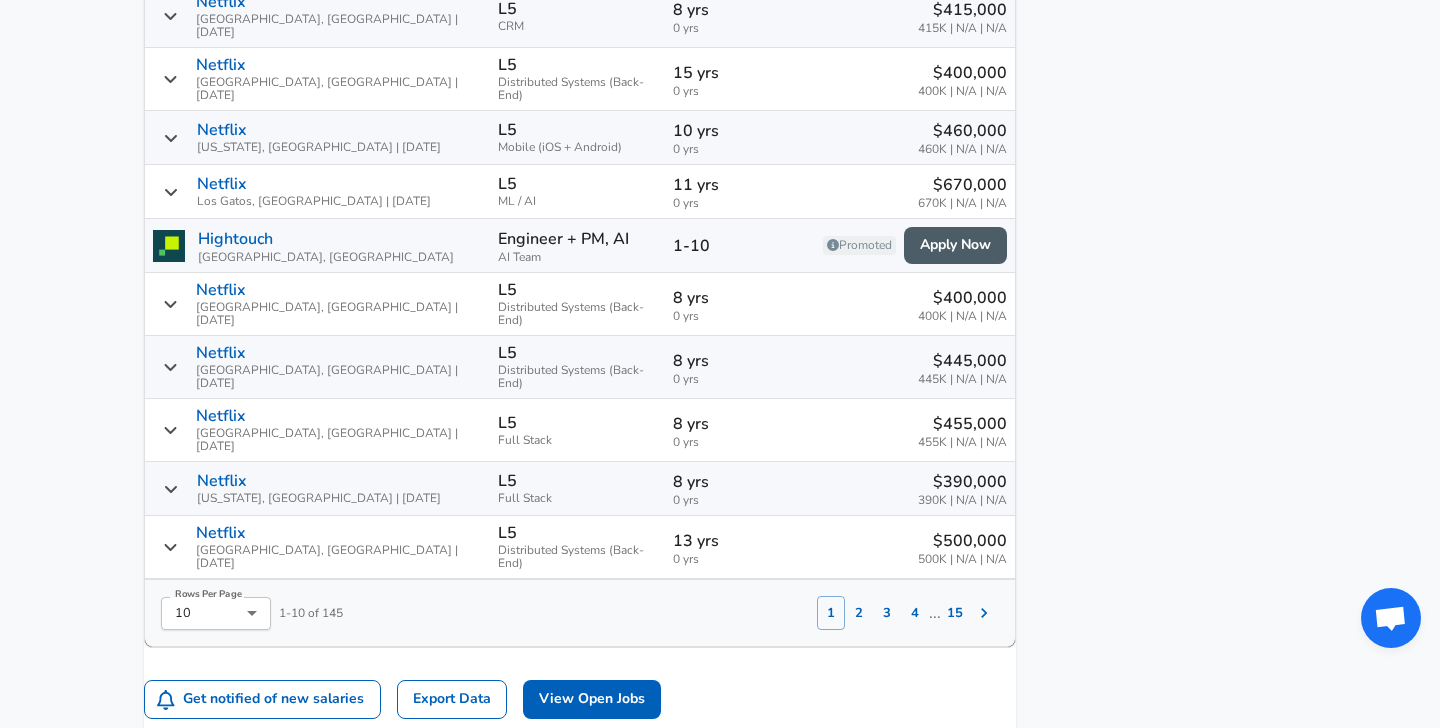 click on "For Employers $ USD / yr Change English ([GEOGRAPHIC_DATA]) Change Login Sign Up All Data By Location By Company By Title Salary Calculator Chart Visualizations Verified Salaries Internships Negotiation Support Compare Benefits Who's Hiring 2024 Pay Report Top Paying Companies Integrate Blog Press Google Software Engineer Product Manager [US_STATE][GEOGRAPHIC_DATA] Area Data Scientist View Individual Data Points   Levels FYI Logo Salaries 📂   All Data 🌎   By Location 🏢   By Company 🖋    By Title 🏭️    By Industry 📍   Salary Heatmap 📈   Chart Visualizations 🔥   Real-time Percentiles 🎓   Internships ❣️   Compare Benefits 🎬   2024 Pay Report 🏆   Top Paying Companies 💸   Calculate Meeting Cost #️⃣   Salary Calculator Contribute Add Salary Add Company Benefits Add Level Mapping Jobs Services Candidate Services 💵  Negotiation Coaching 📄  Resume Review 🎁  Gift a Resume Review For Employers Interactive Offers Real-time Percentiles  🔥 Compensation Benchmarking For Academic Research ←" at bounding box center (720, -1072) 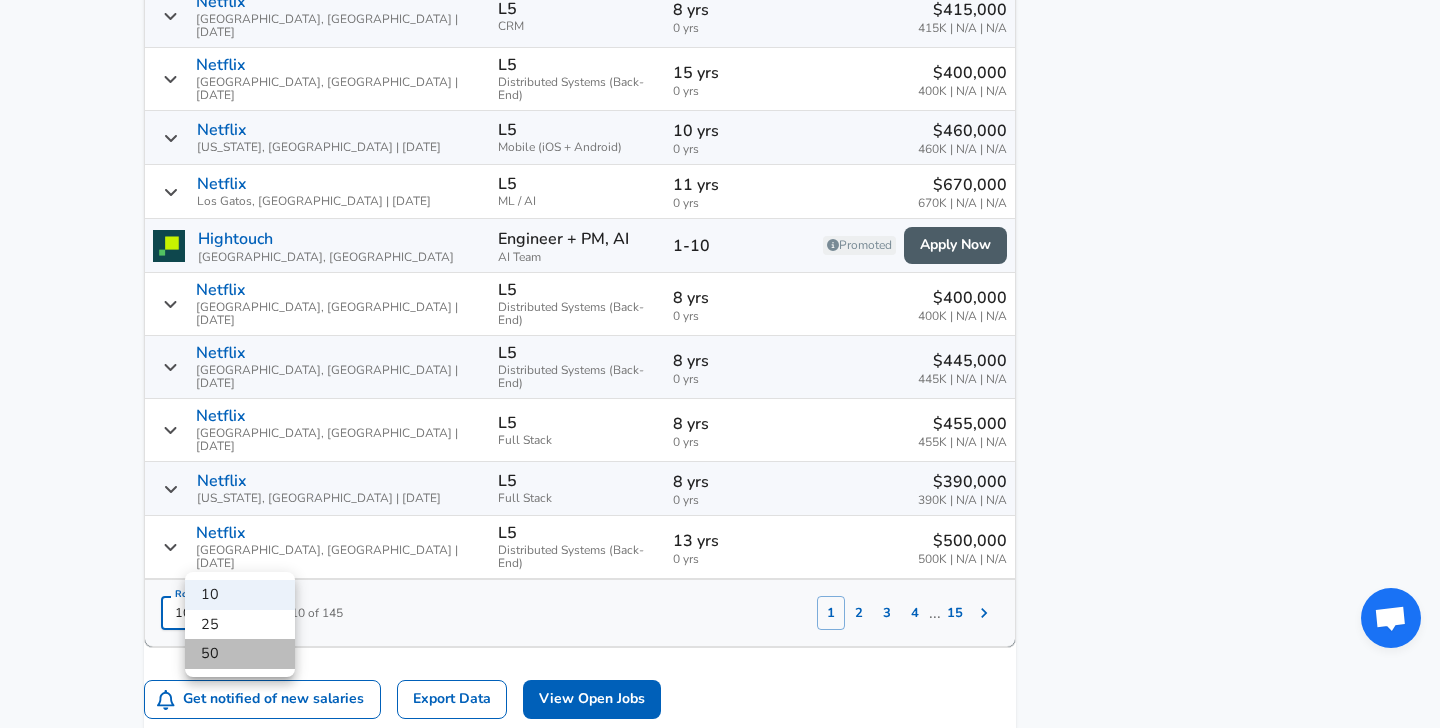 click on "50" at bounding box center [240, 654] 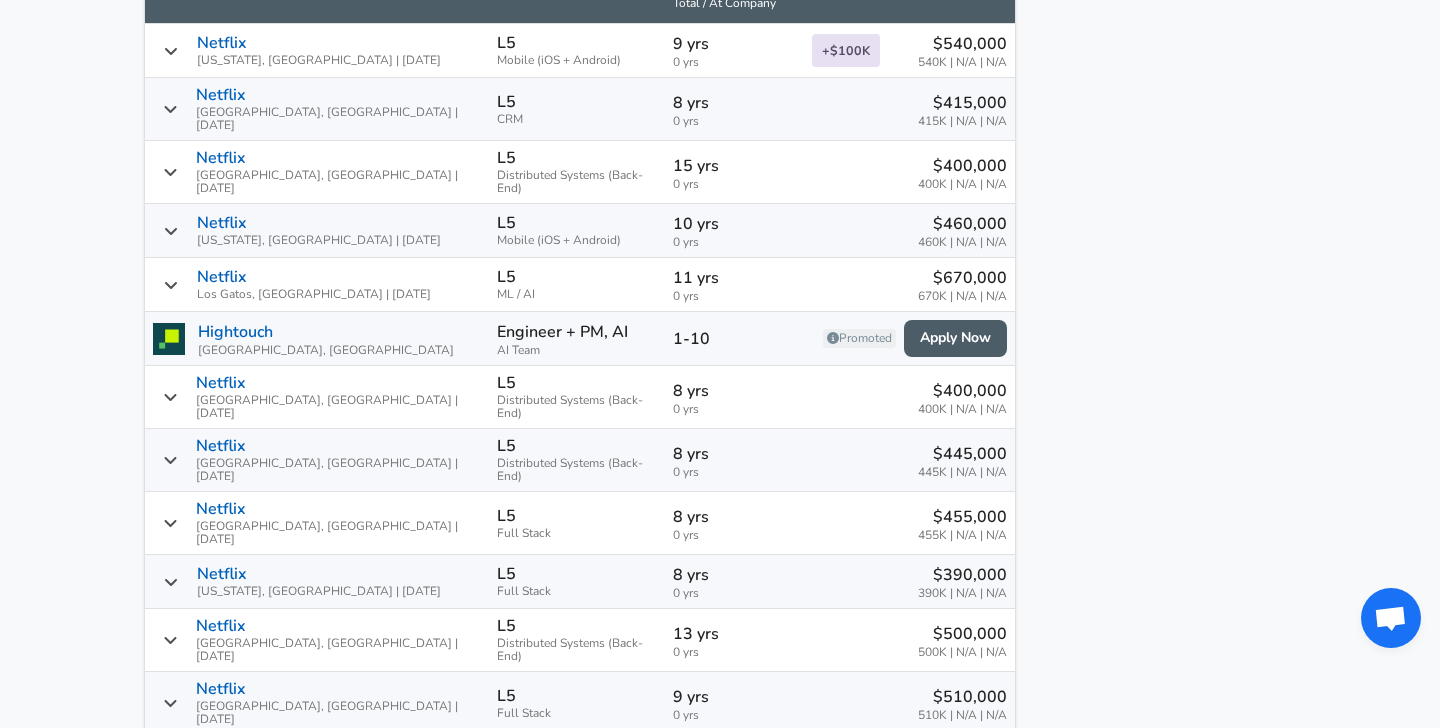 scroll, scrollTop: 1370, scrollLeft: 0, axis: vertical 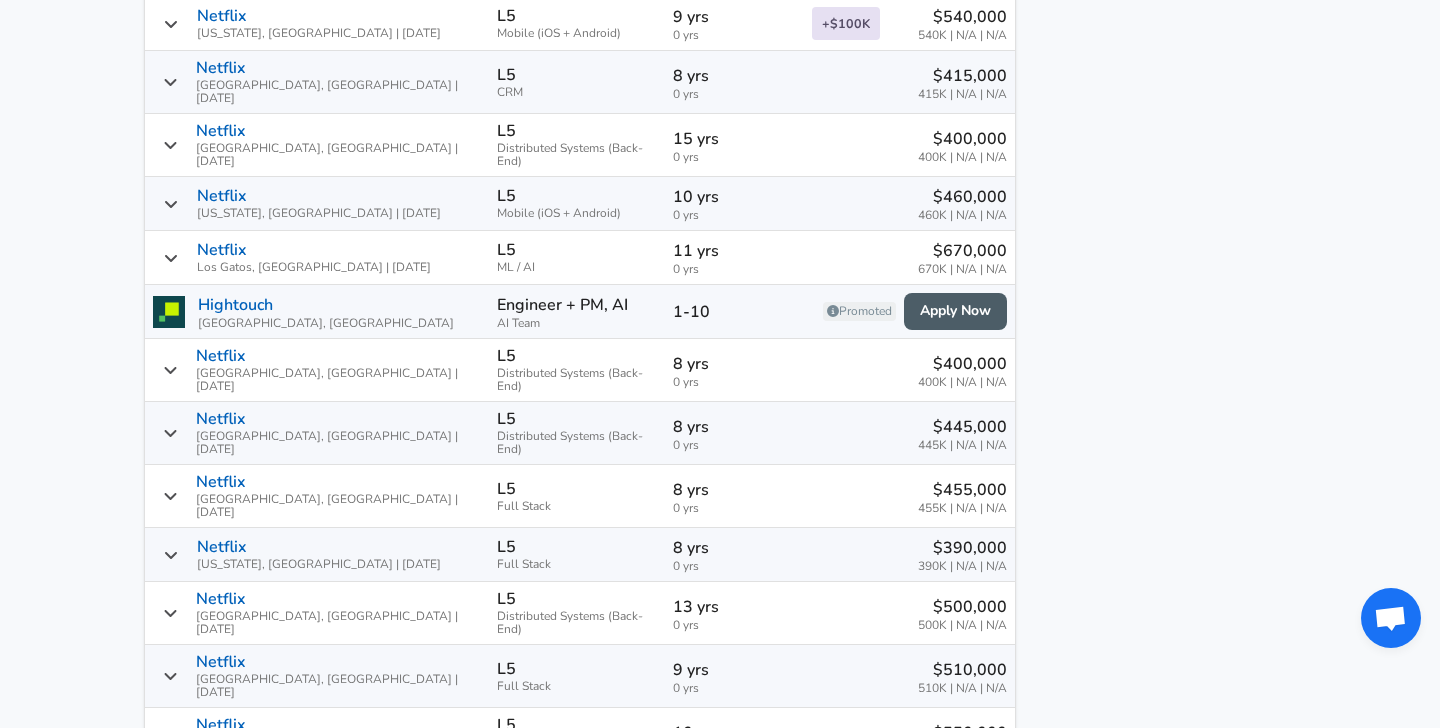 click on "0    yrs" at bounding box center [734, 269] 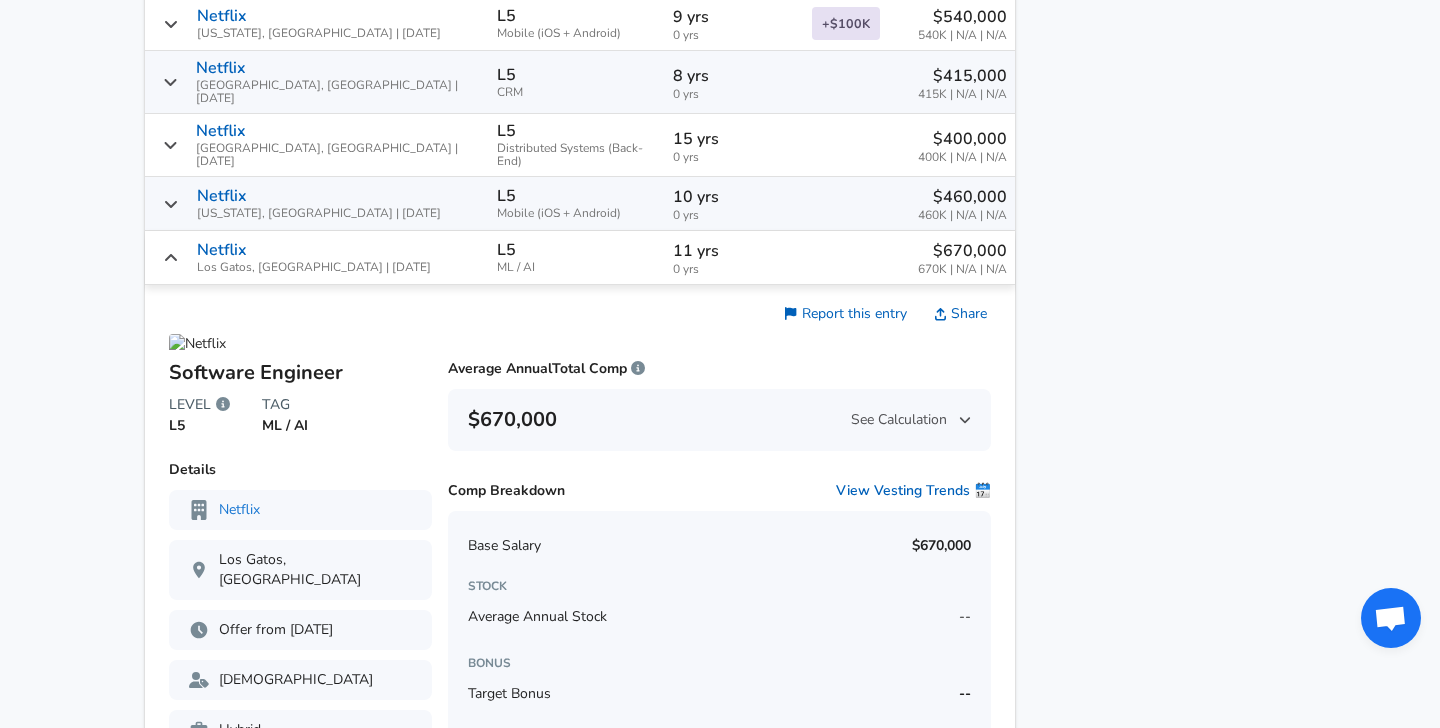click on "0    yrs" at bounding box center [734, 269] 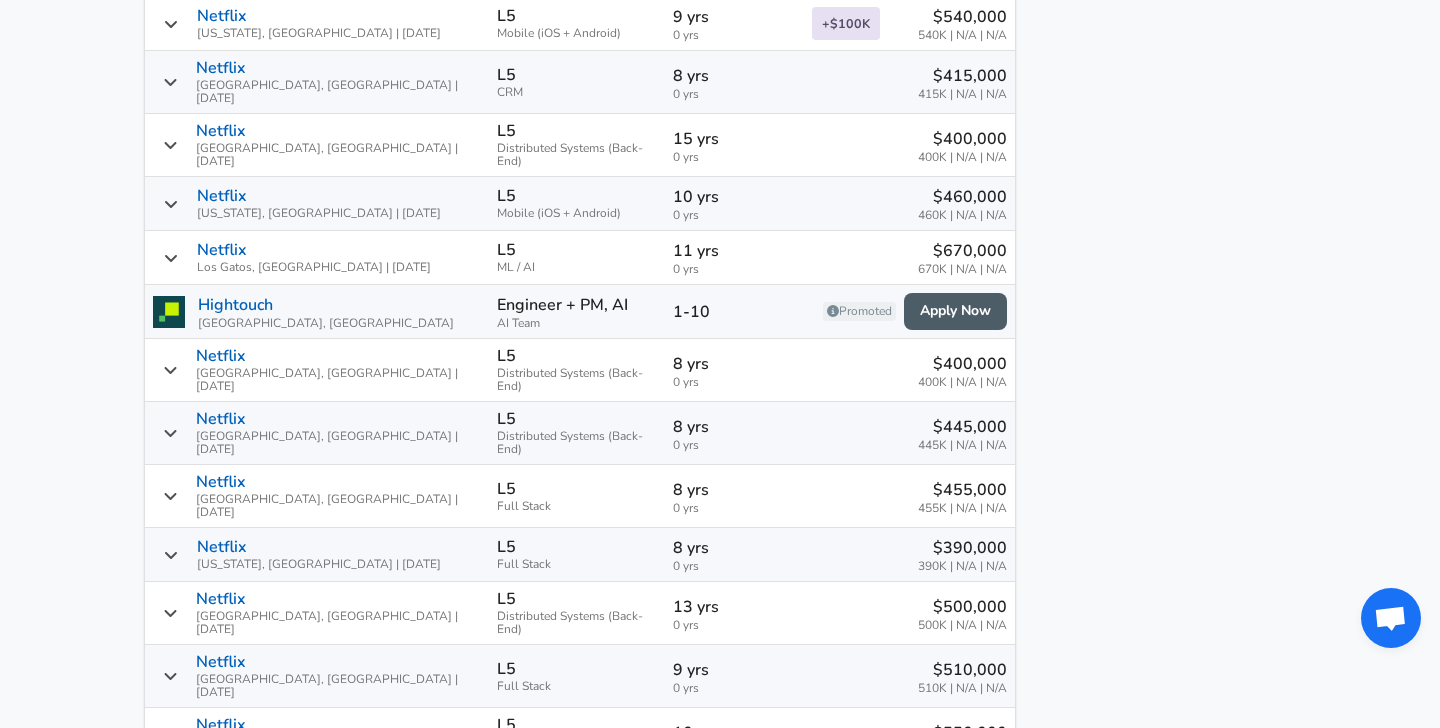 click on "8    yrs" at bounding box center [734, 364] 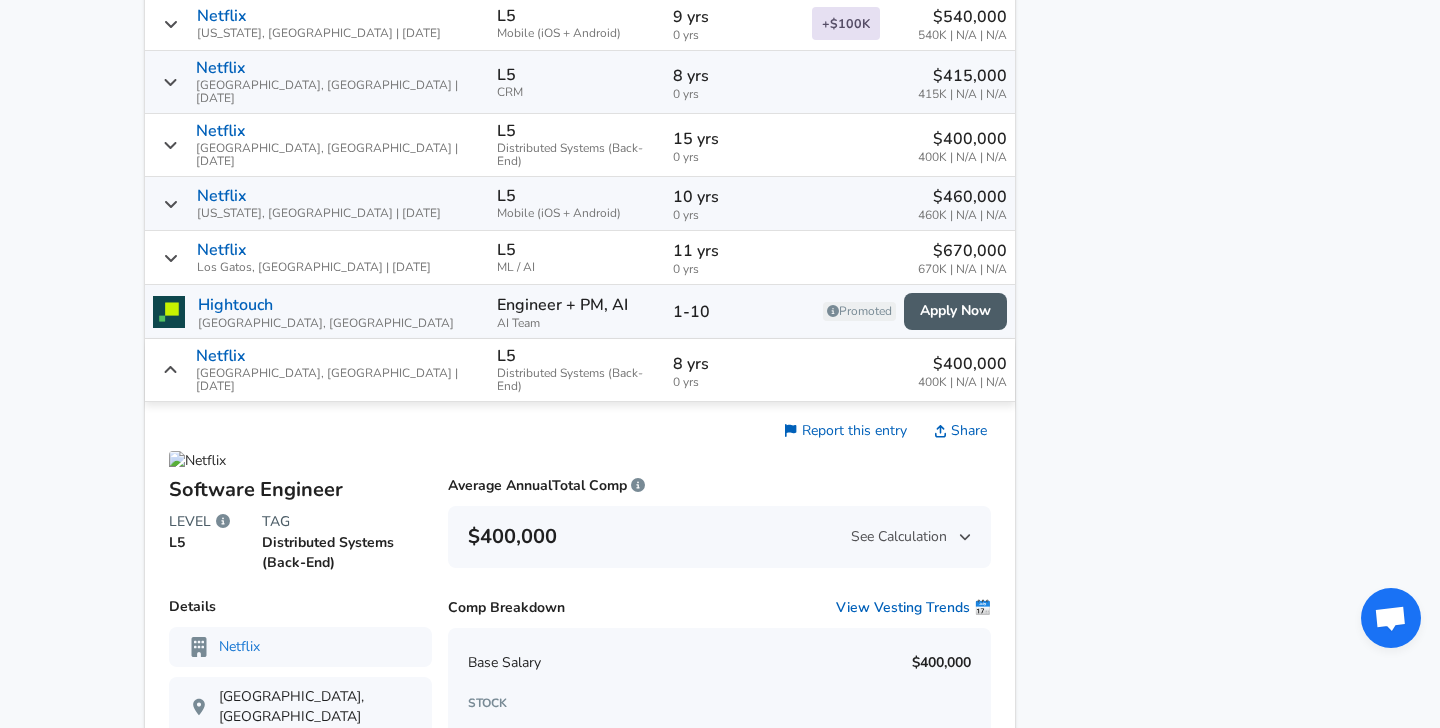 click on "8    yrs" at bounding box center [734, 364] 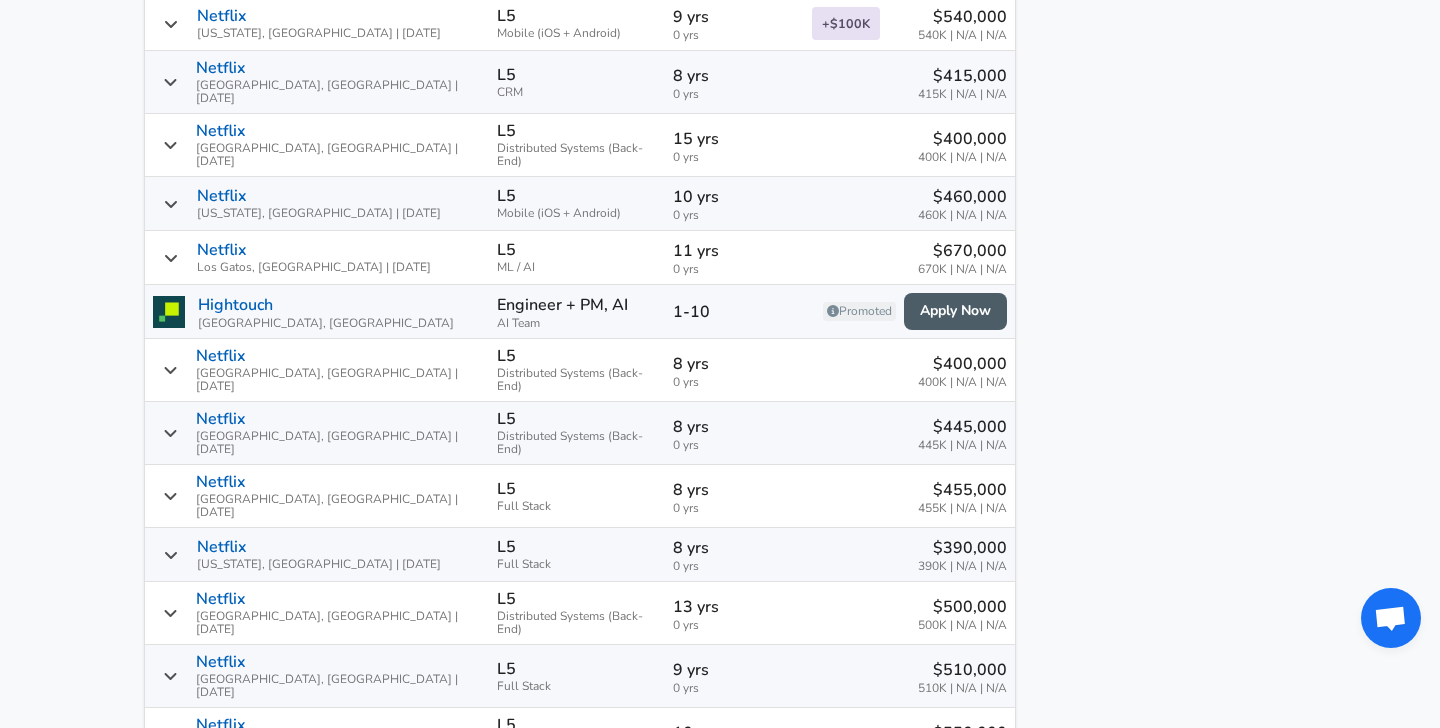 click on "8    yrs" at bounding box center [734, 427] 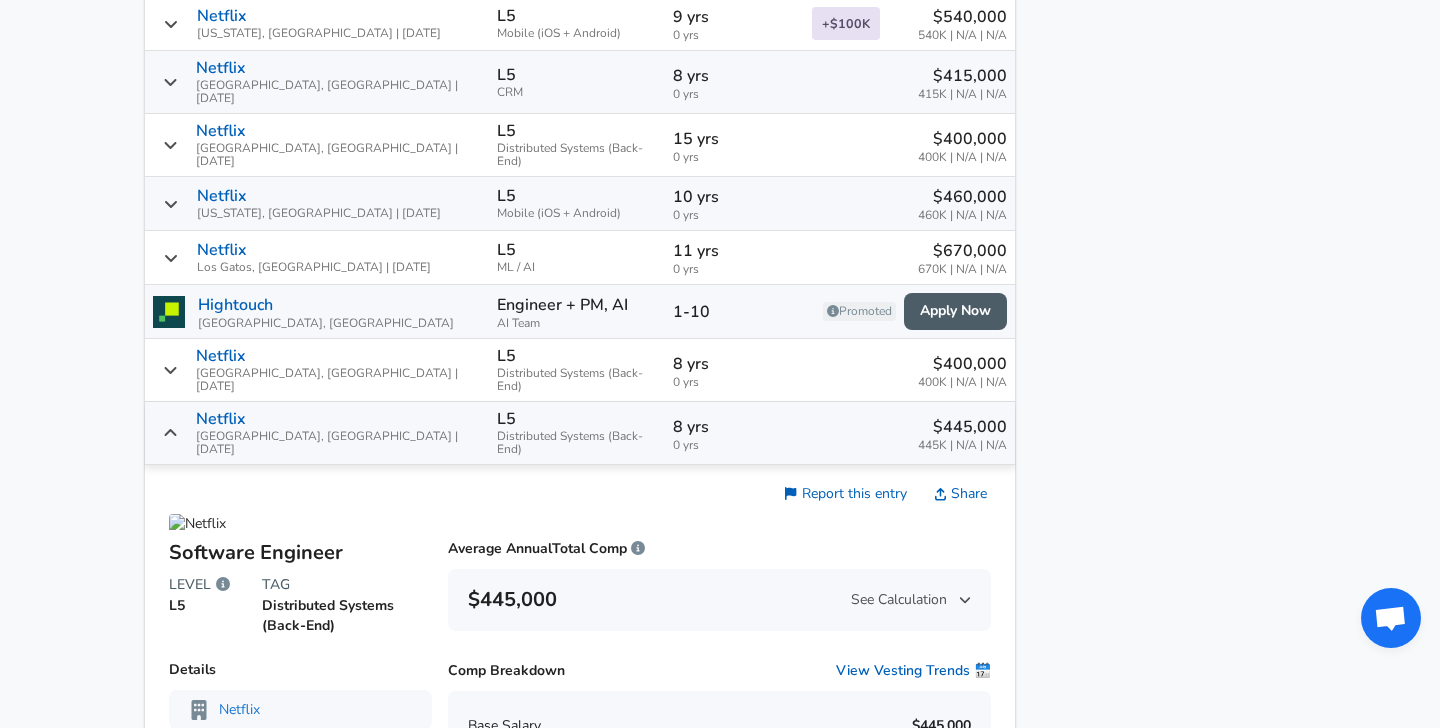 click on "8    yrs" at bounding box center [734, 427] 